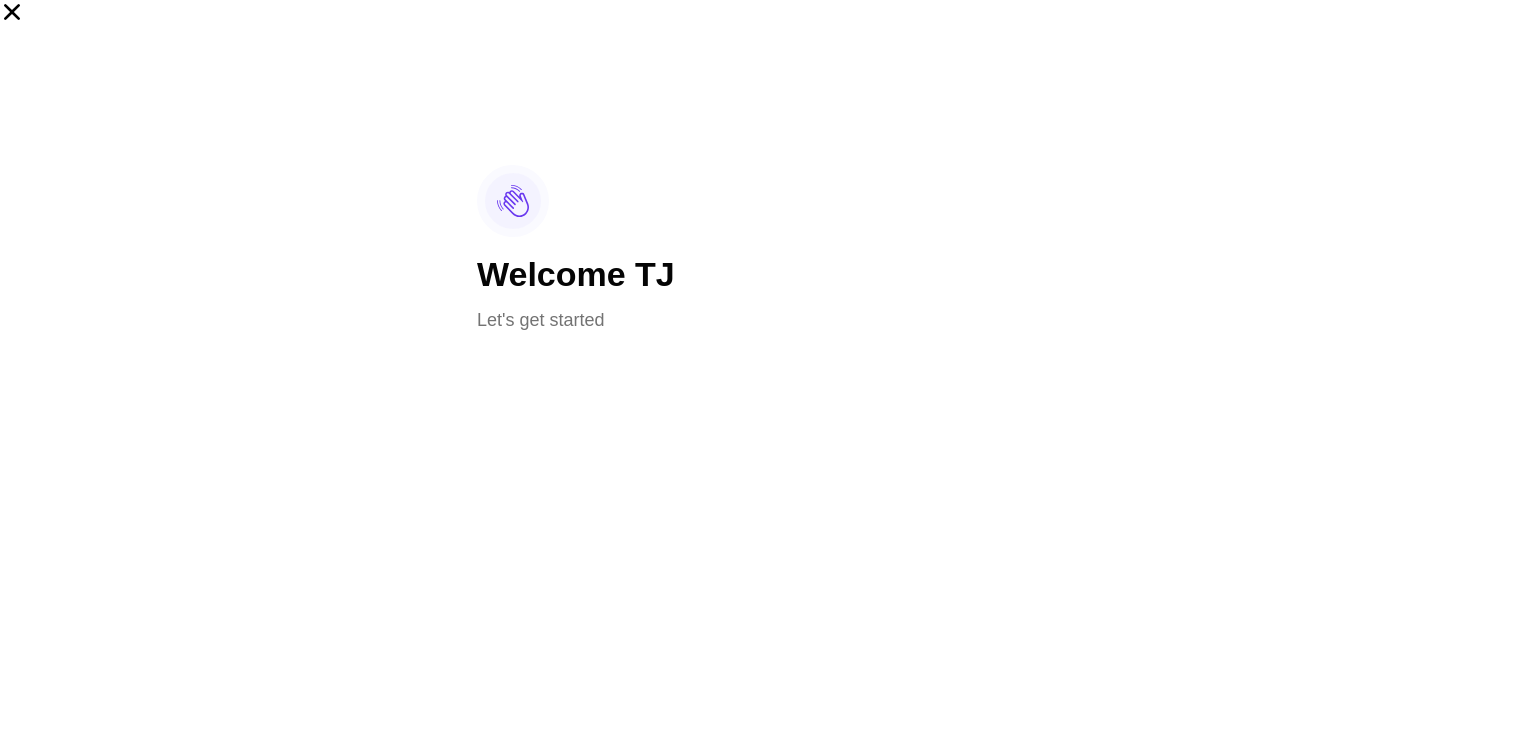 scroll, scrollTop: 0, scrollLeft: 0, axis: both 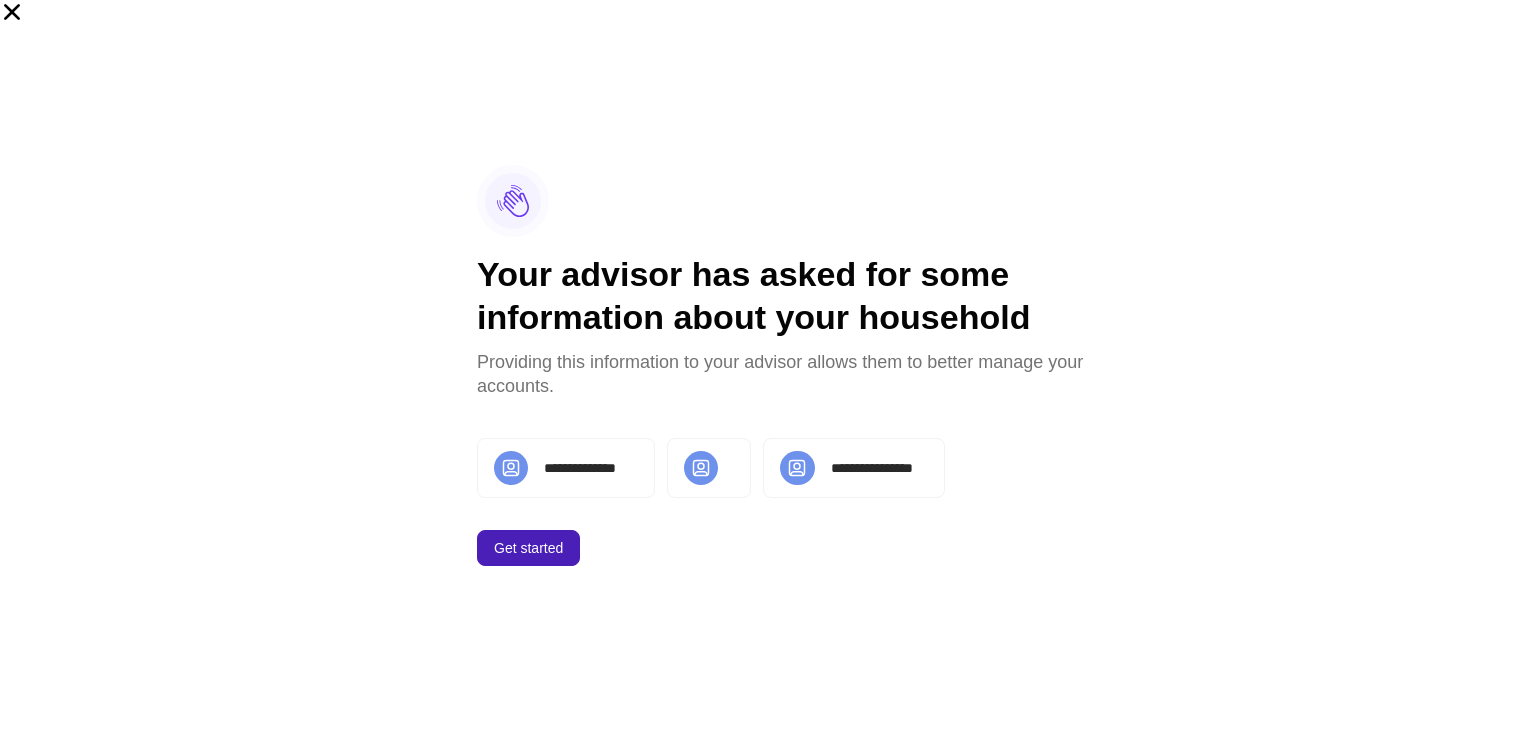 click on "Get started" at bounding box center (528, 548) 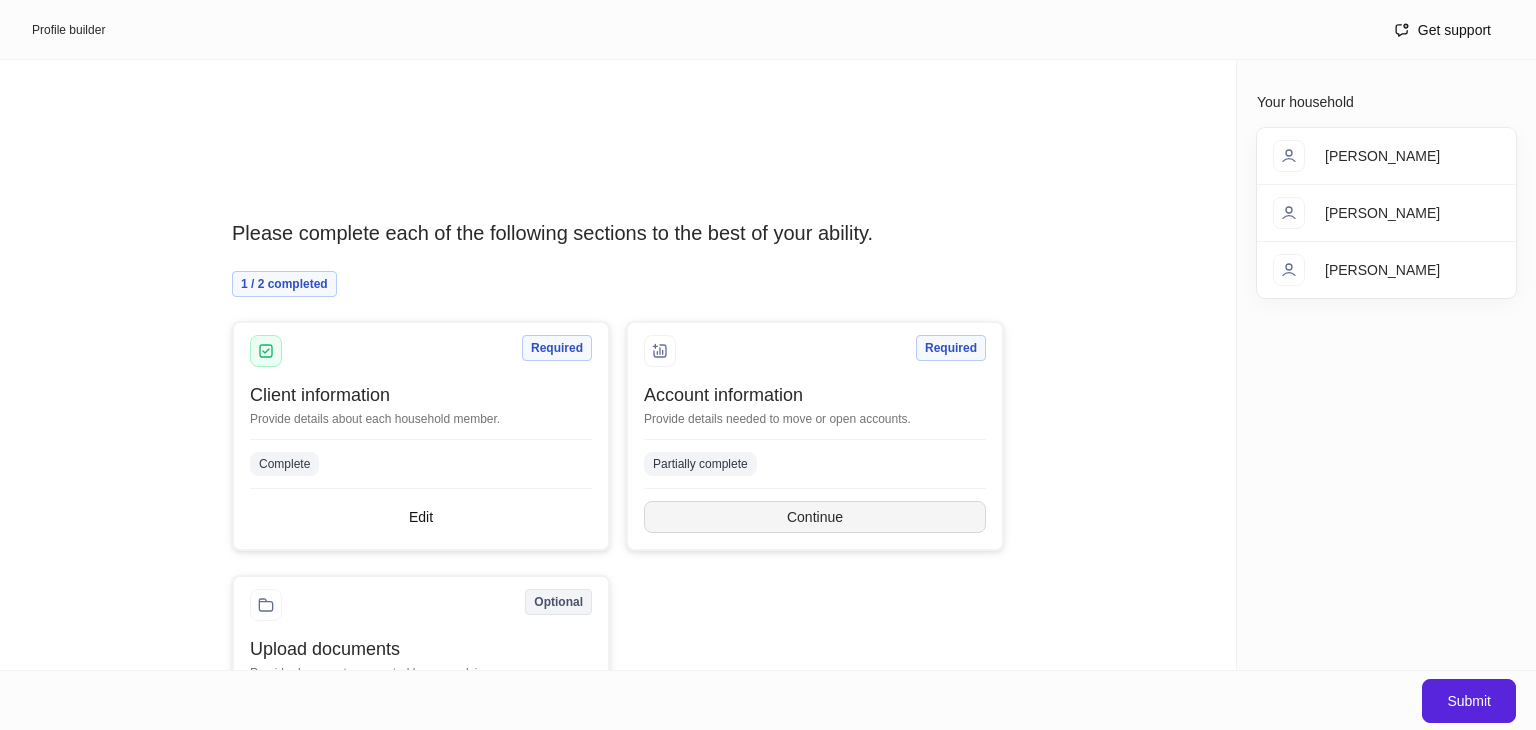 click on "Continue" at bounding box center (815, 517) 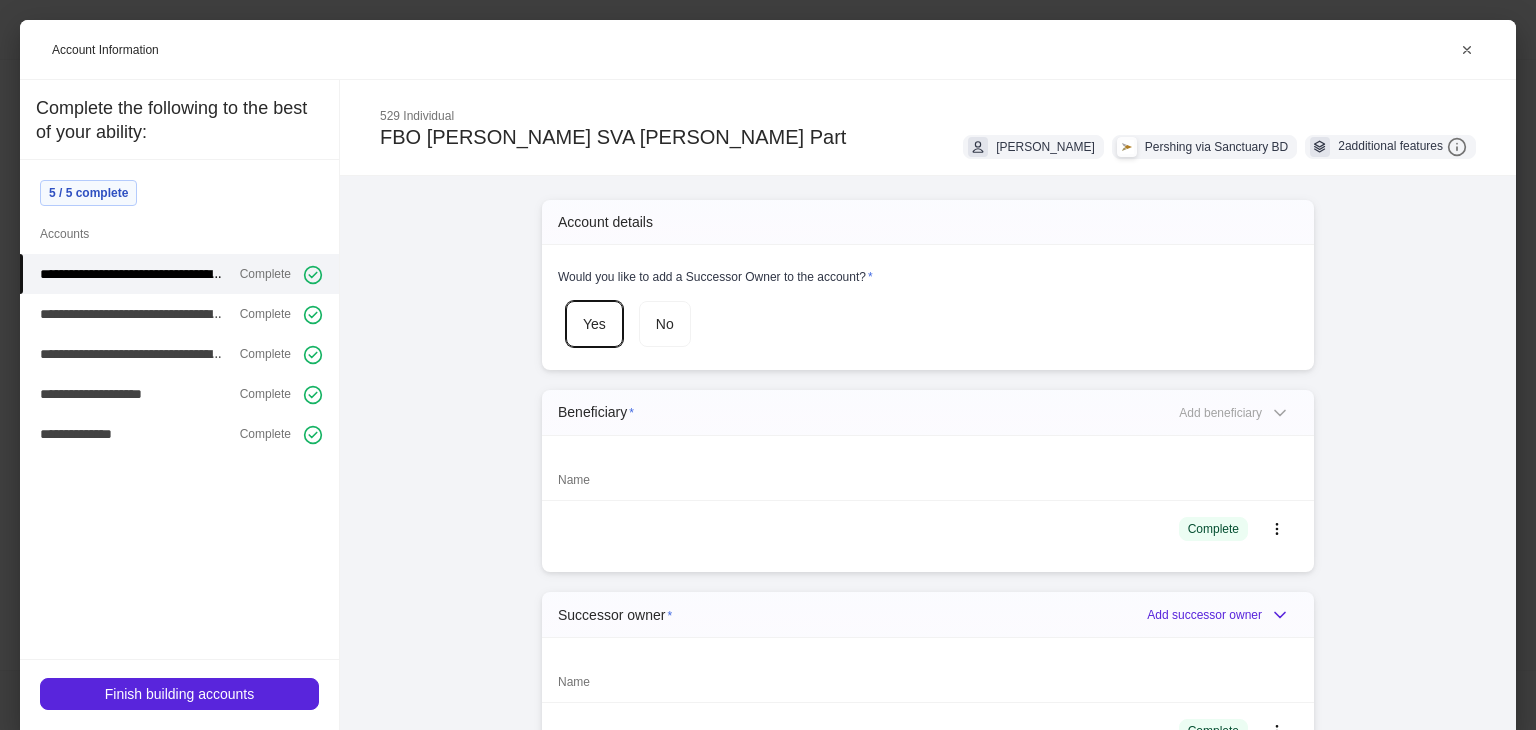 type on "**********" 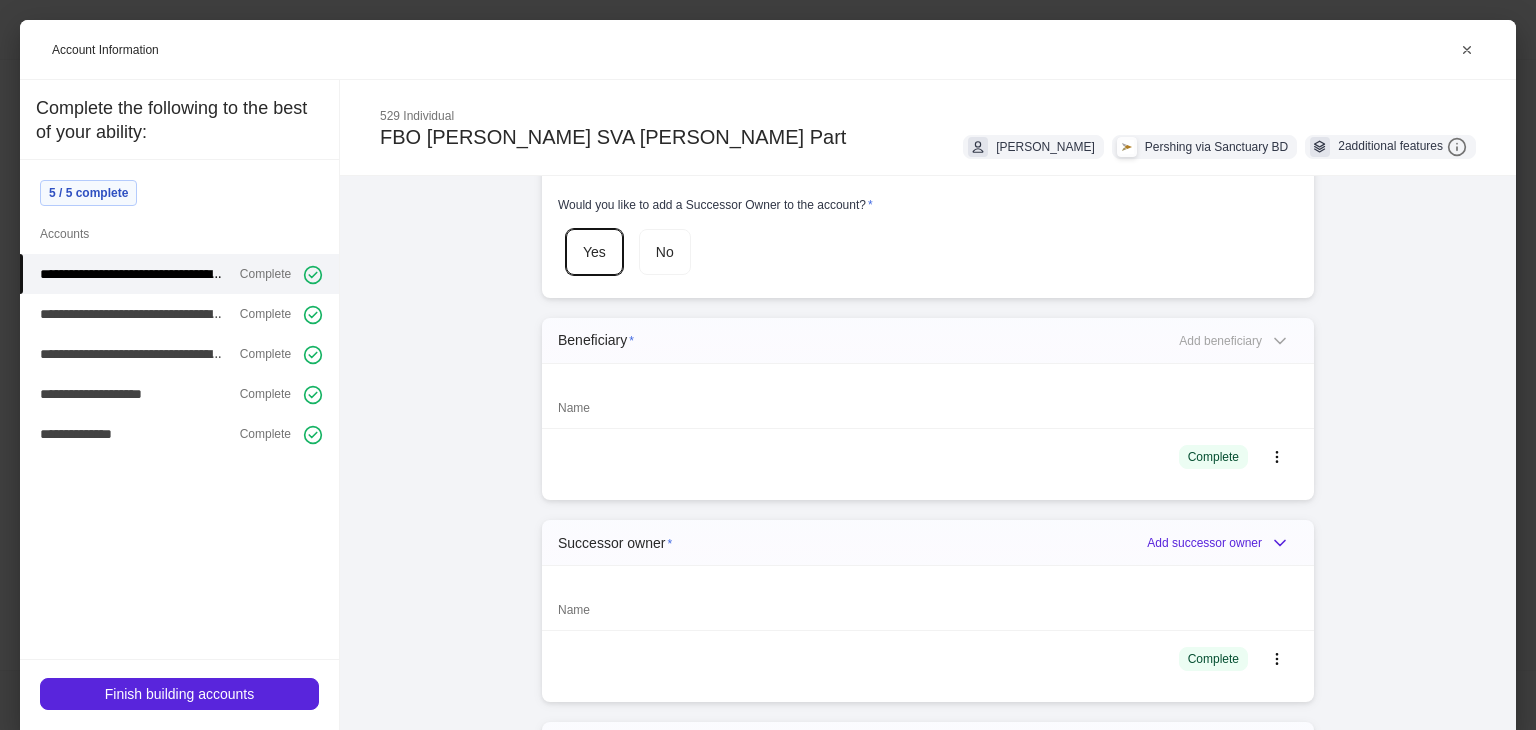 scroll, scrollTop: 200, scrollLeft: 0, axis: vertical 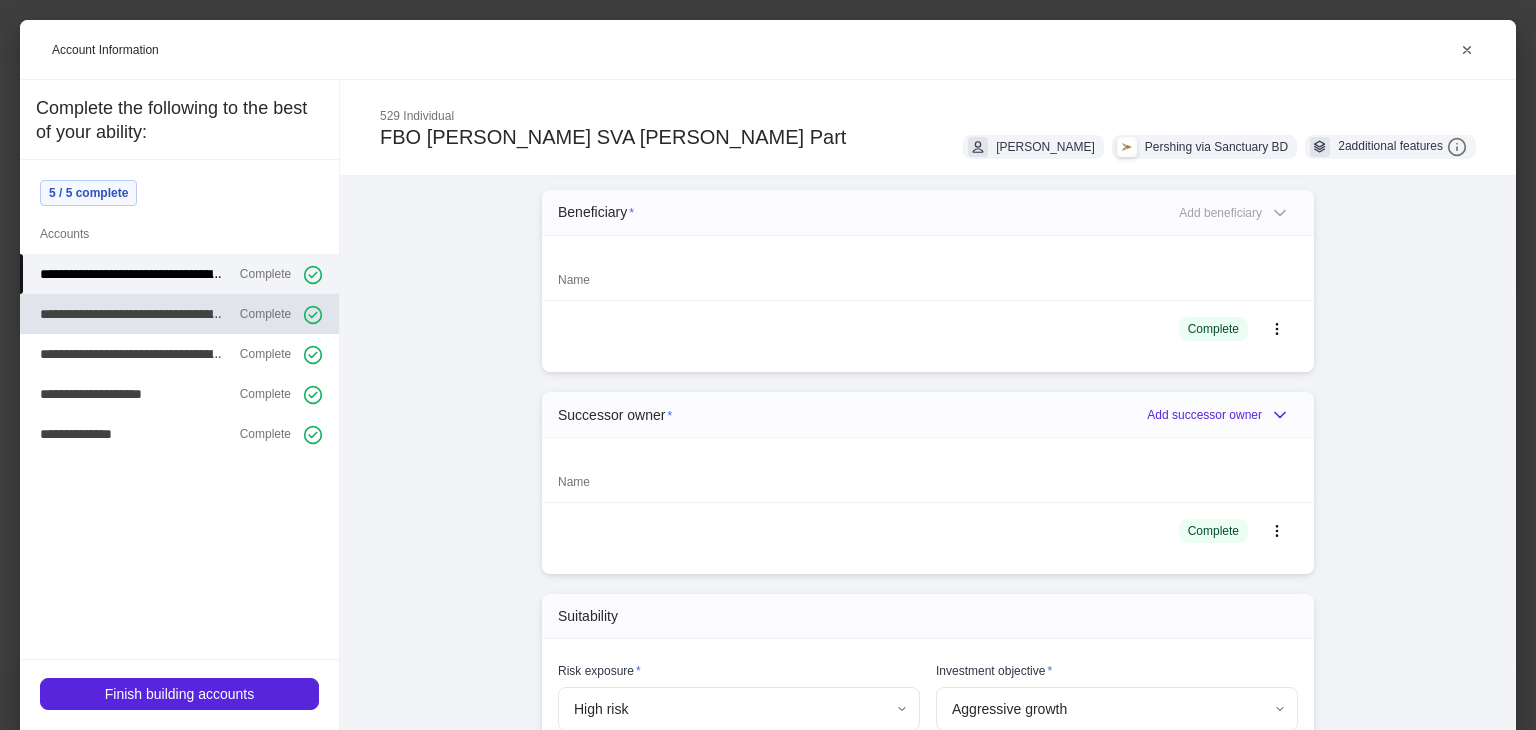 click on "**********" at bounding box center (132, 314) 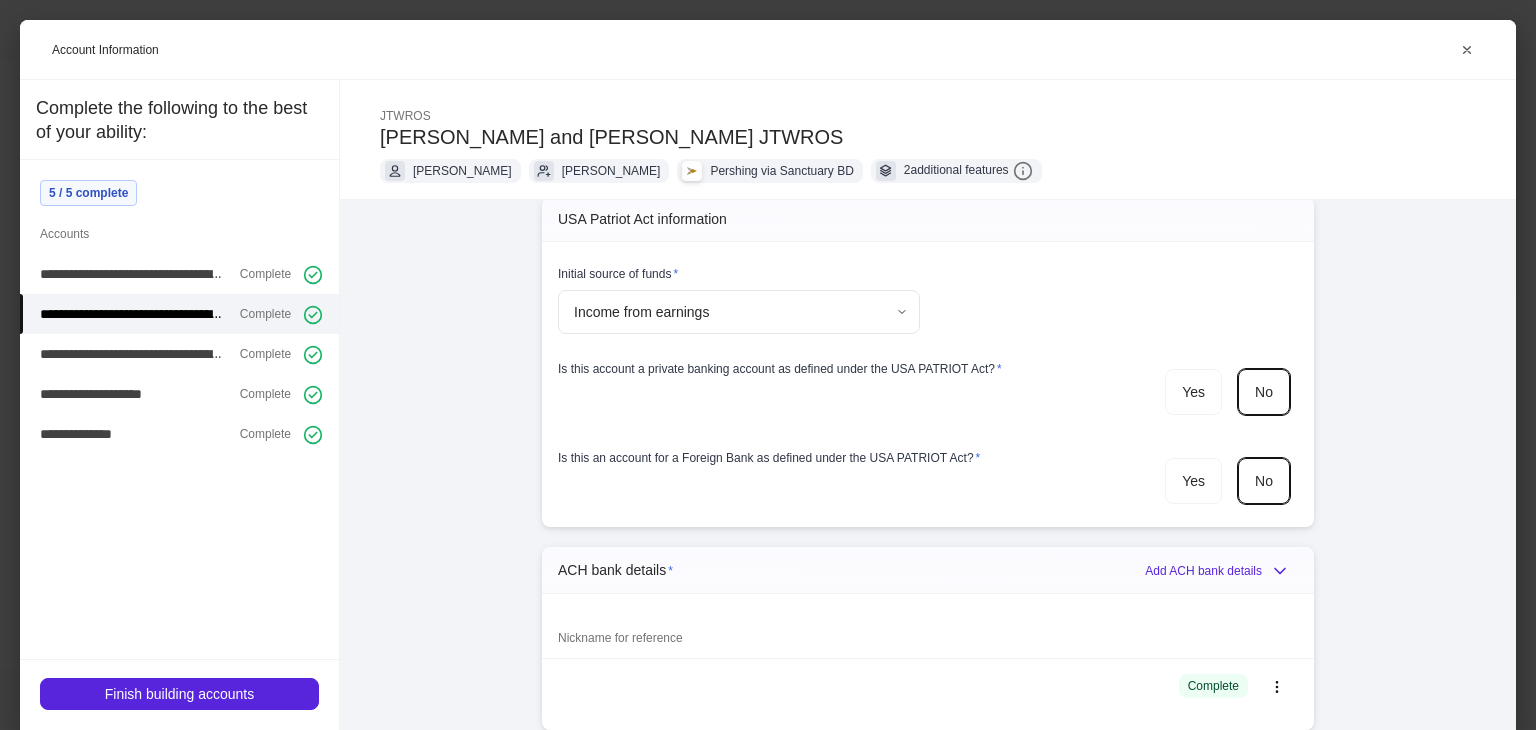 scroll, scrollTop: 912, scrollLeft: 0, axis: vertical 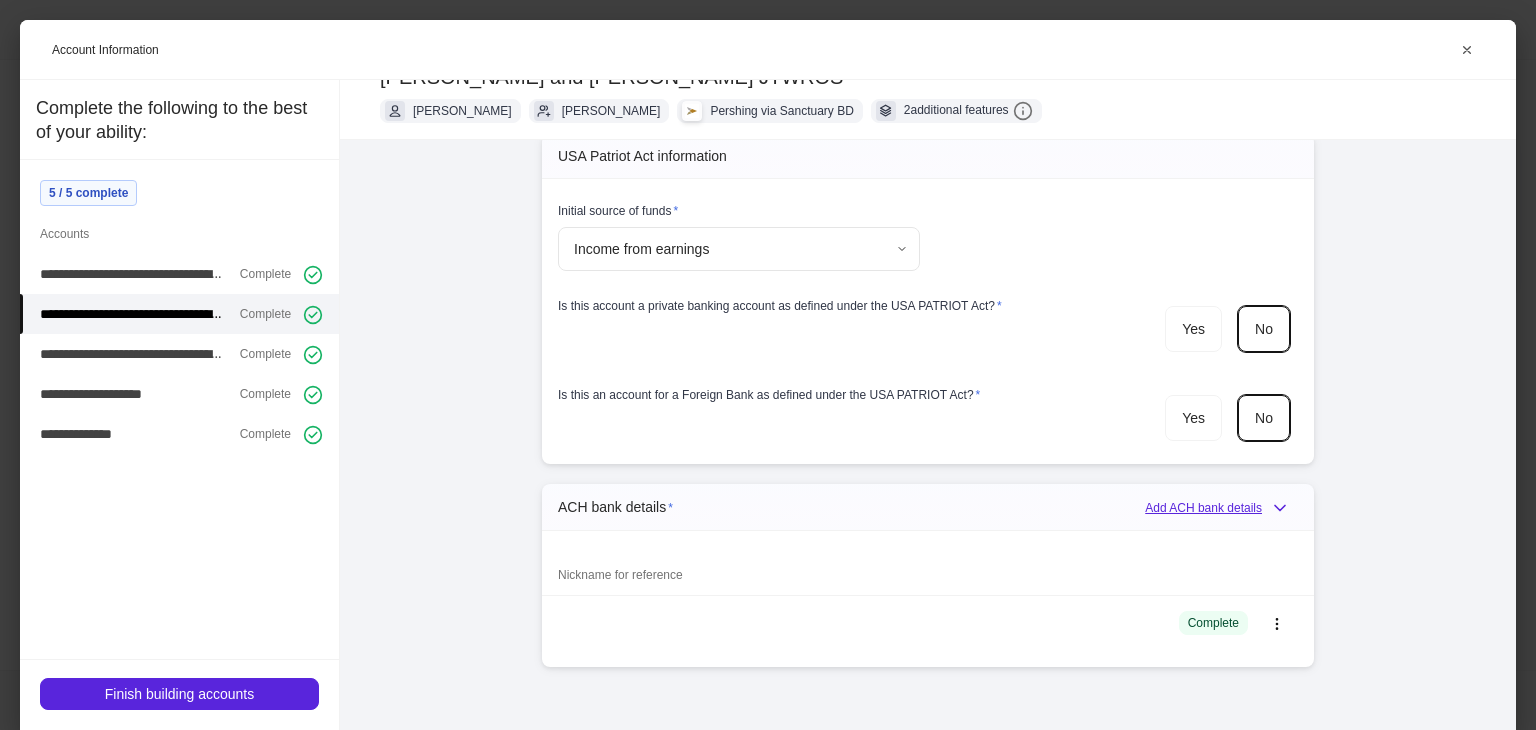 click on "Add ACH bank details" at bounding box center (1221, 508) 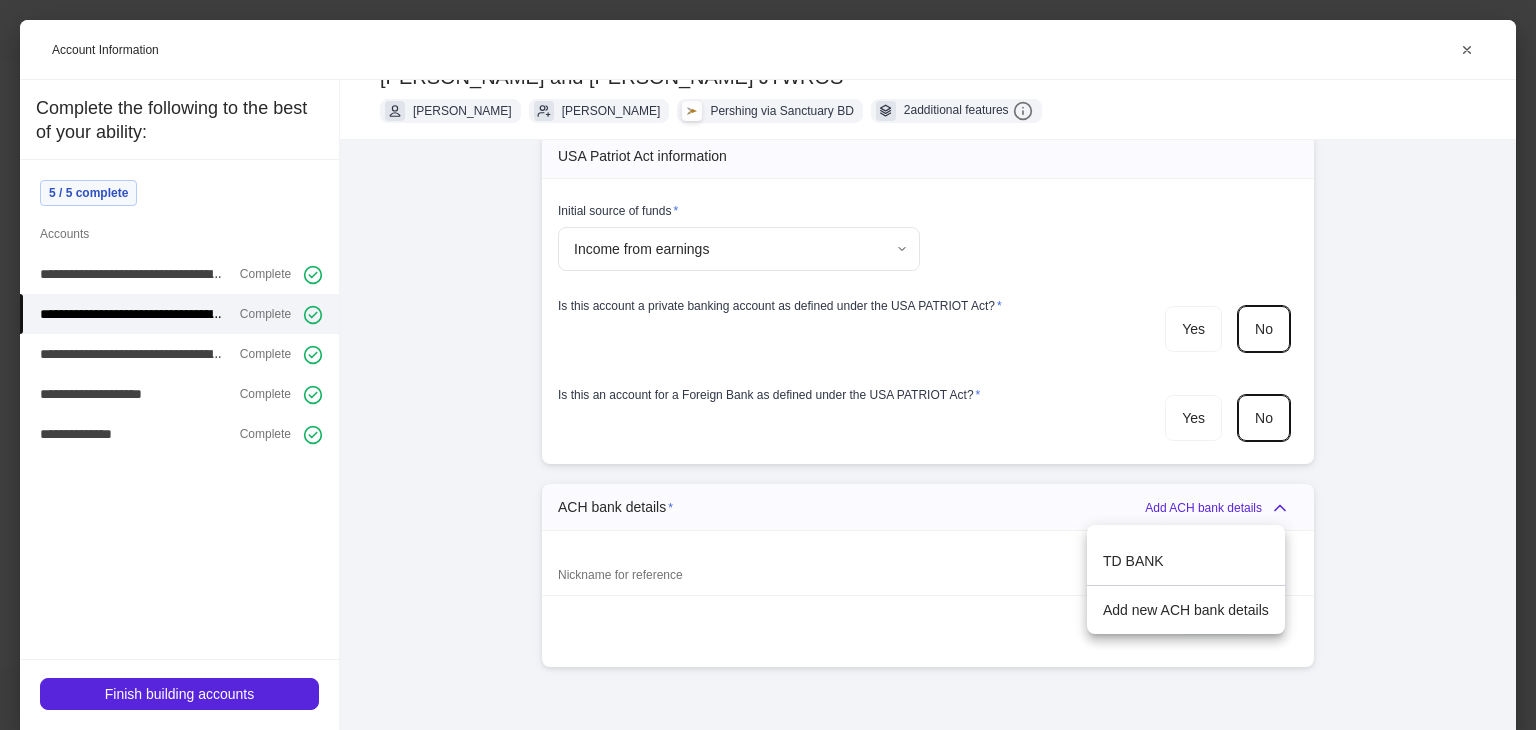 click on "TD BANK" at bounding box center [1186, 561] 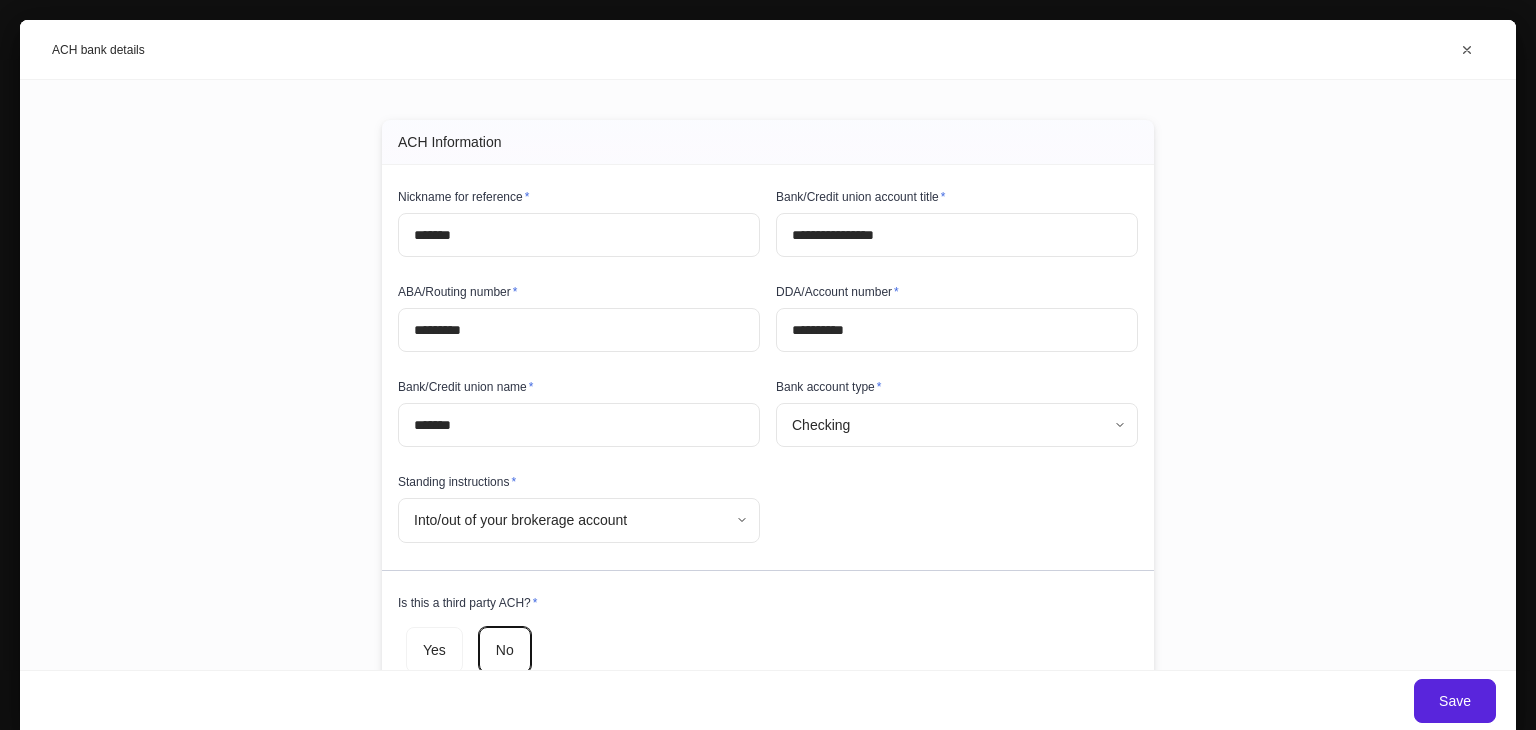 scroll, scrollTop: 104, scrollLeft: 0, axis: vertical 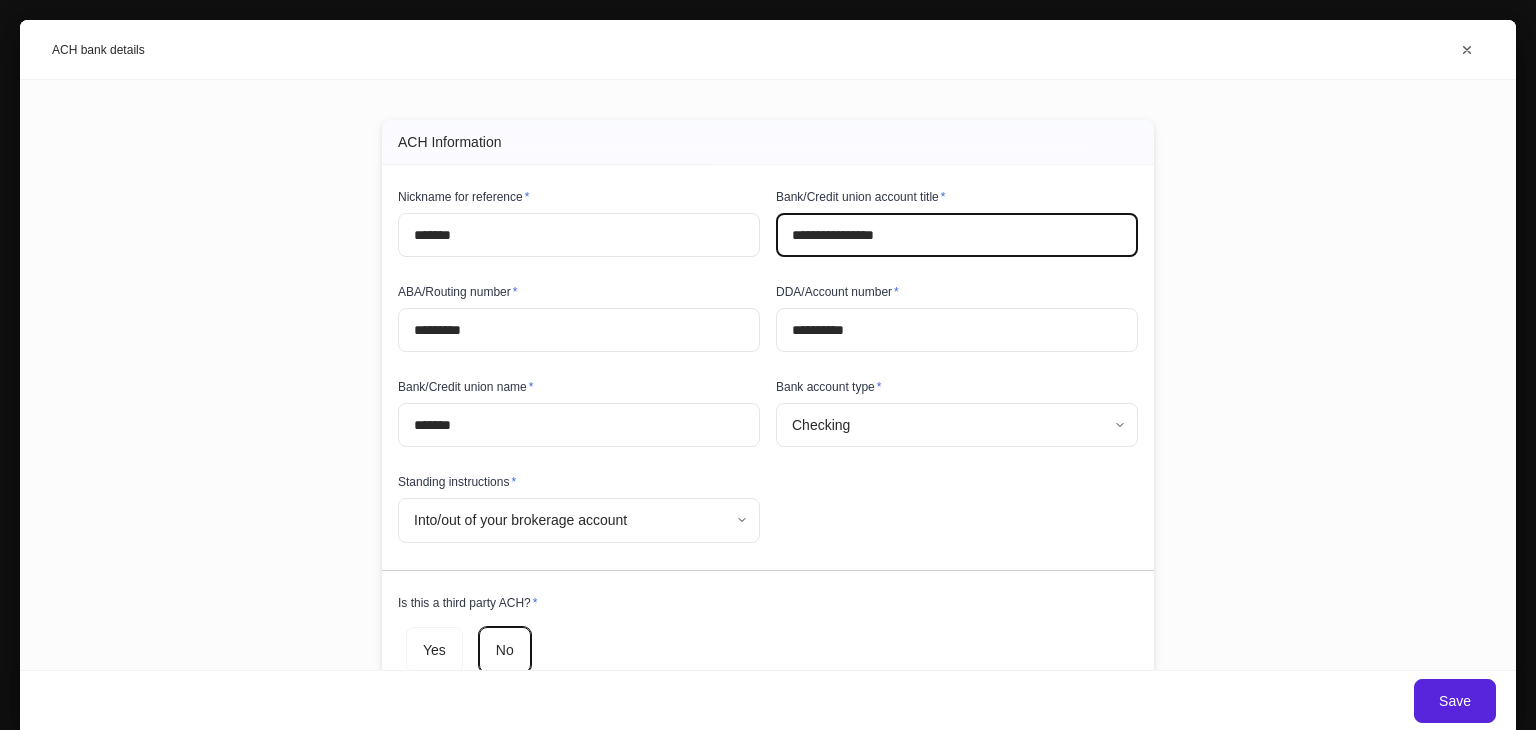 click on "**********" at bounding box center [957, 235] 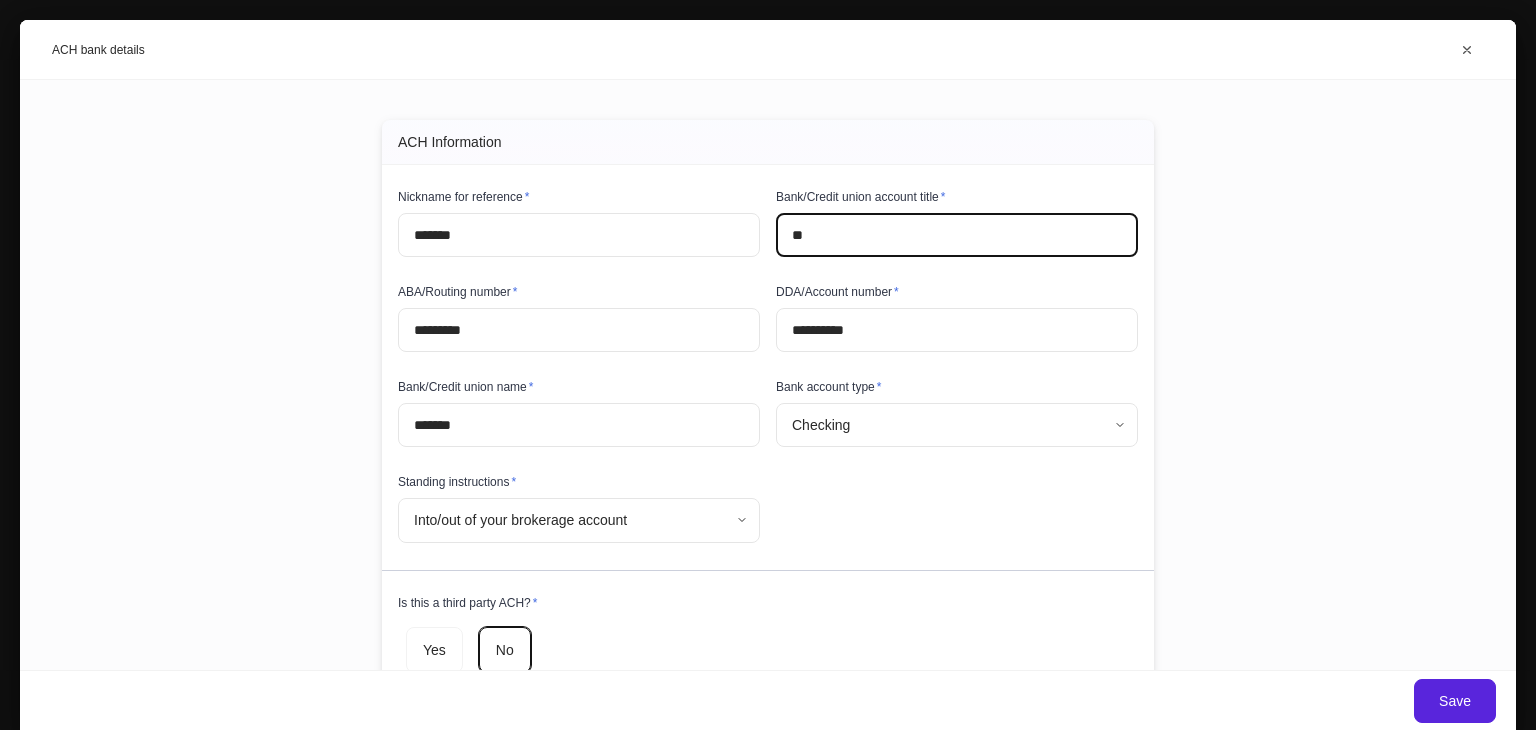 type on "*" 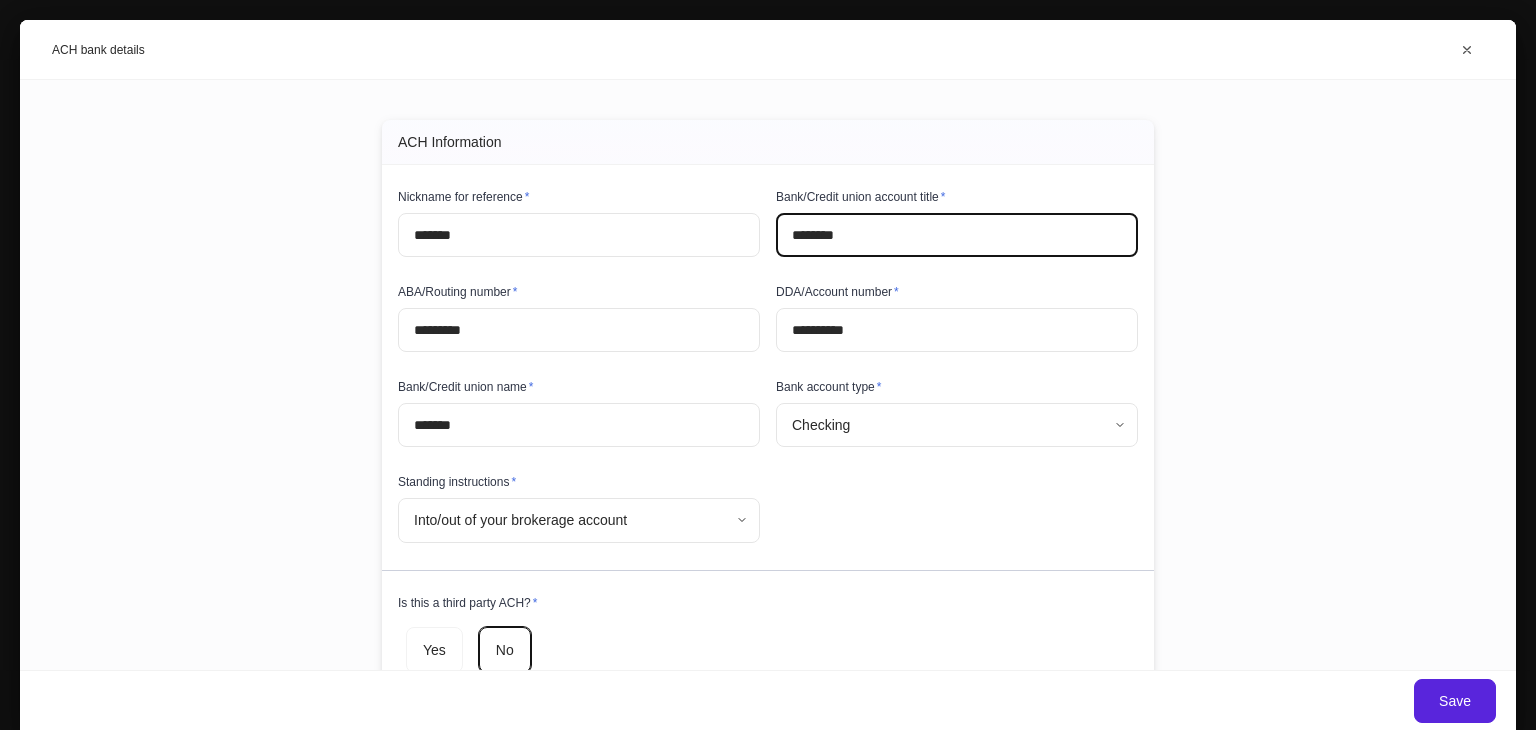 type on "********" 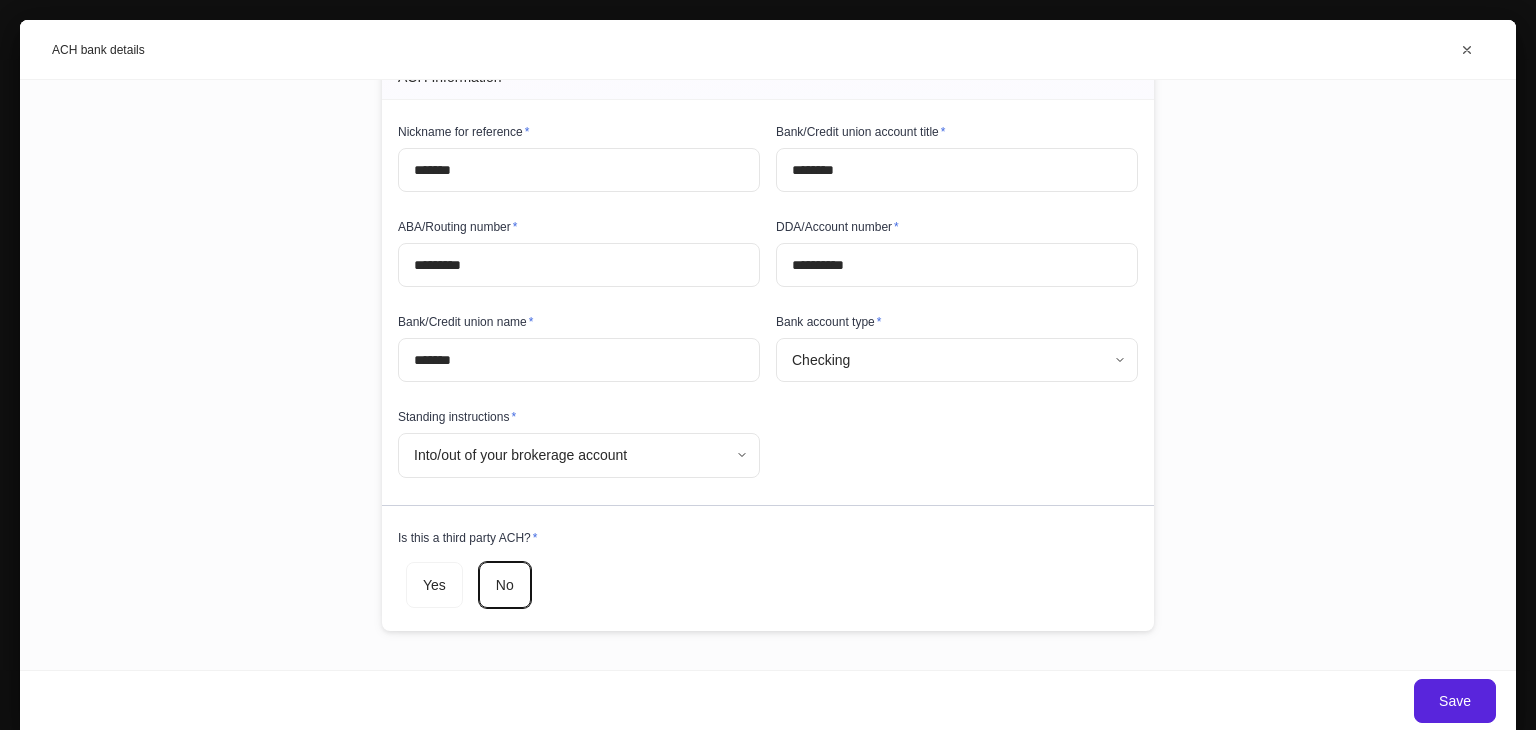 scroll, scrollTop: 100, scrollLeft: 0, axis: vertical 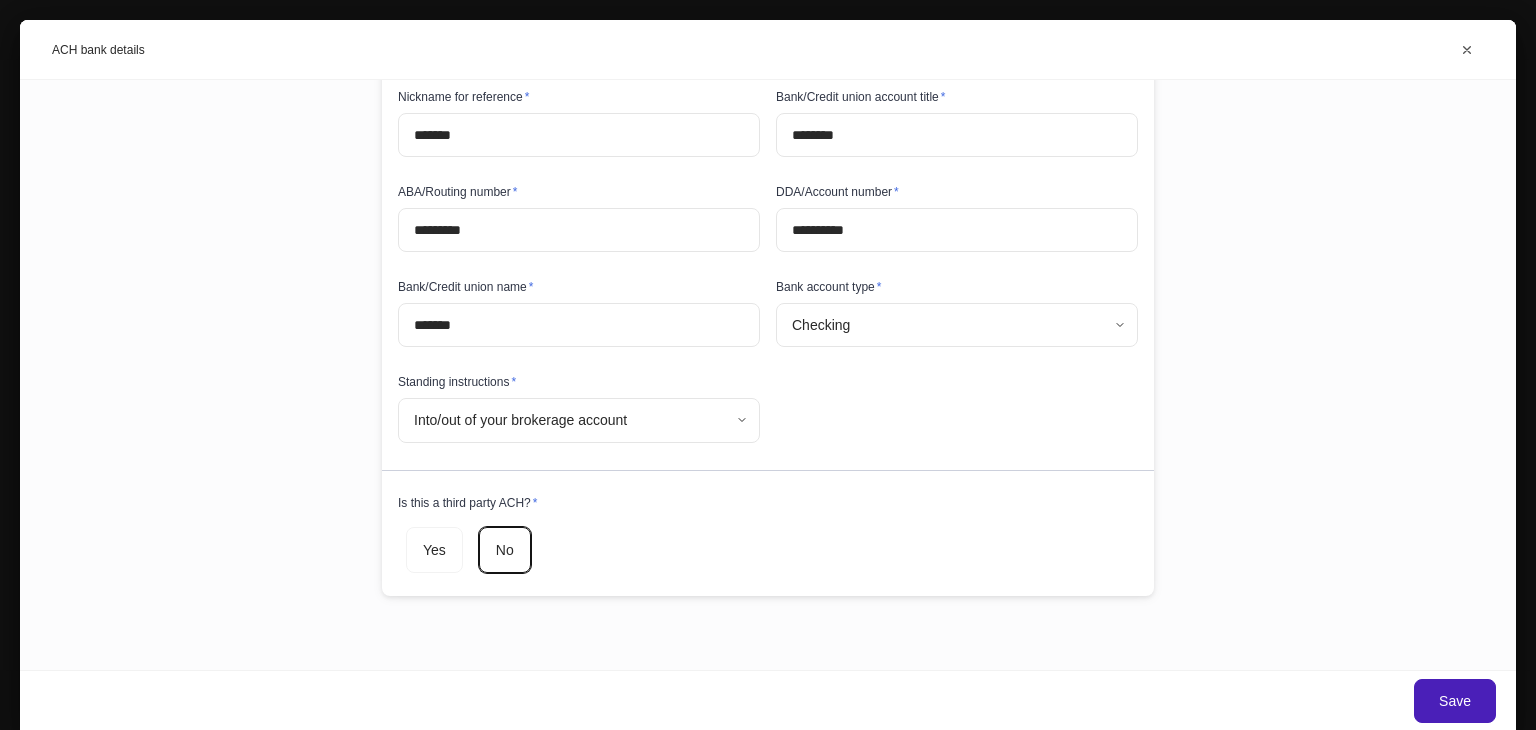 click on "Save" at bounding box center (1455, 701) 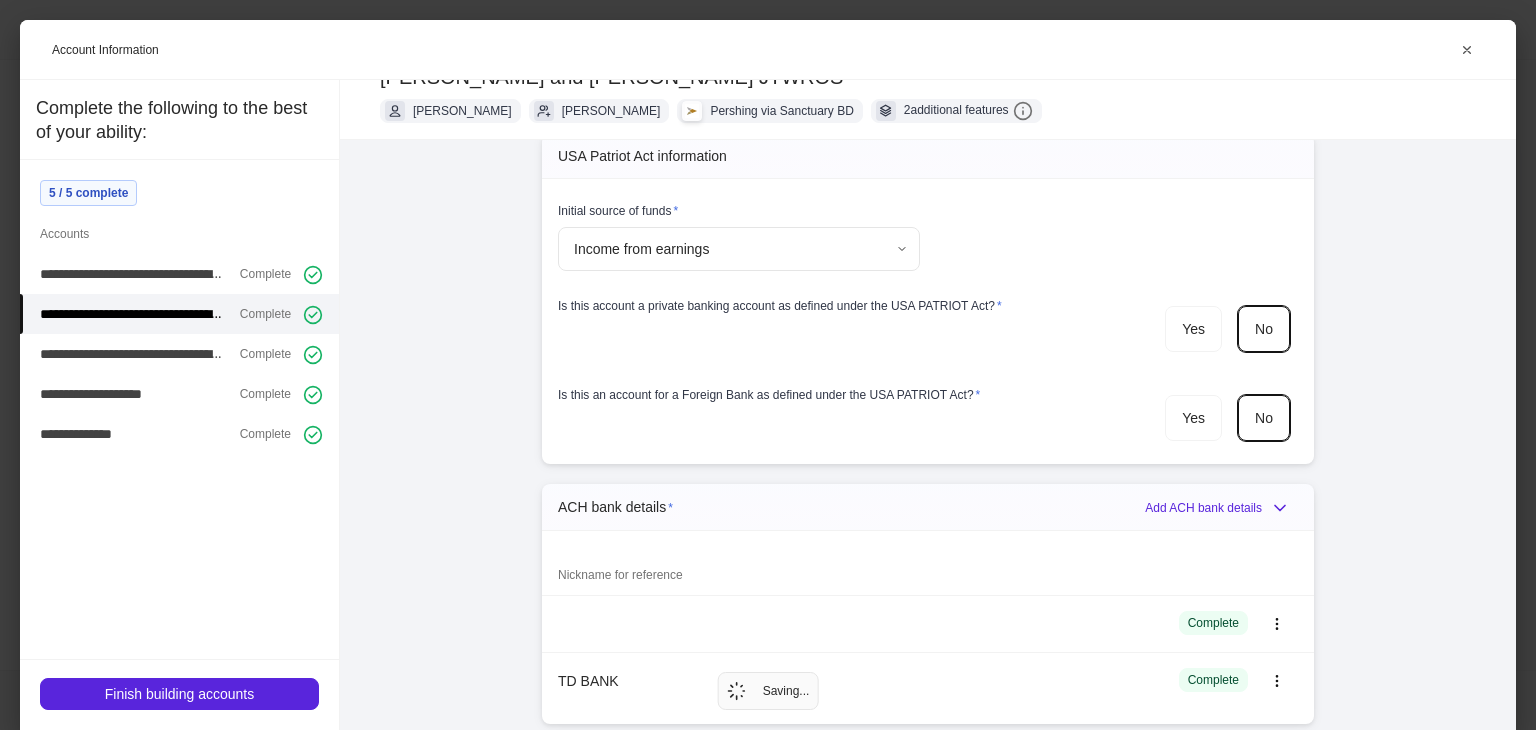 scroll, scrollTop: 968, scrollLeft: 0, axis: vertical 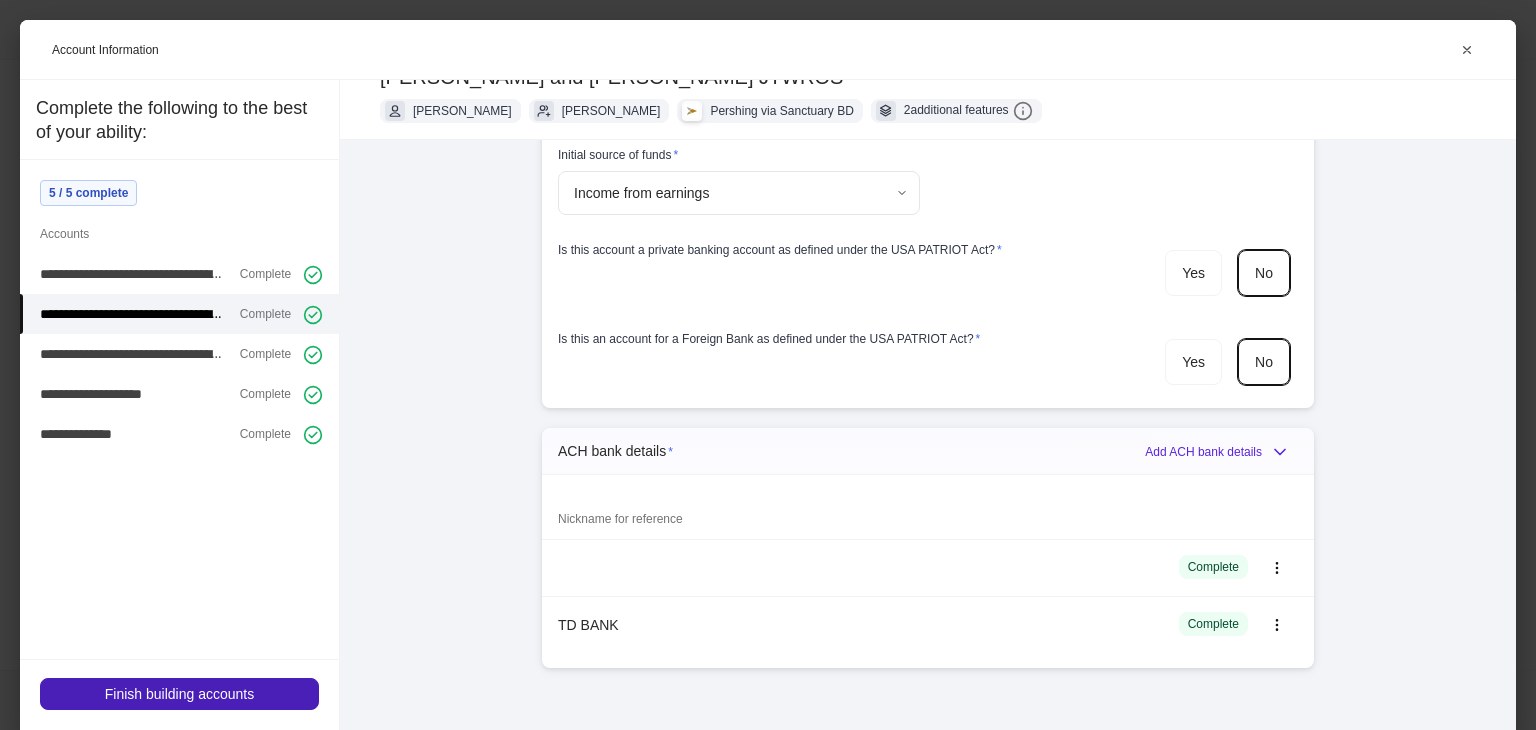 click on "Finish building accounts" at bounding box center (179, 694) 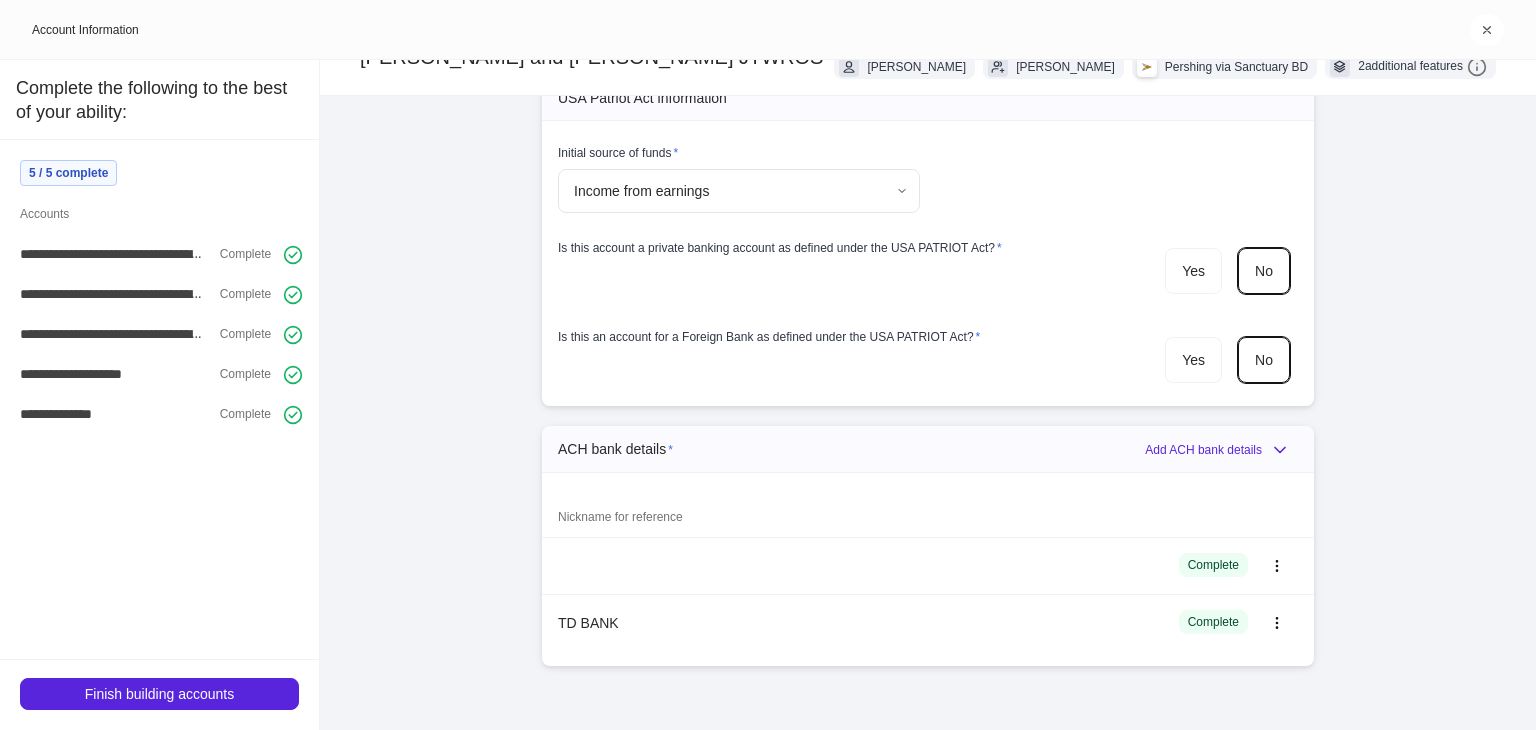 scroll, scrollTop: 948, scrollLeft: 0, axis: vertical 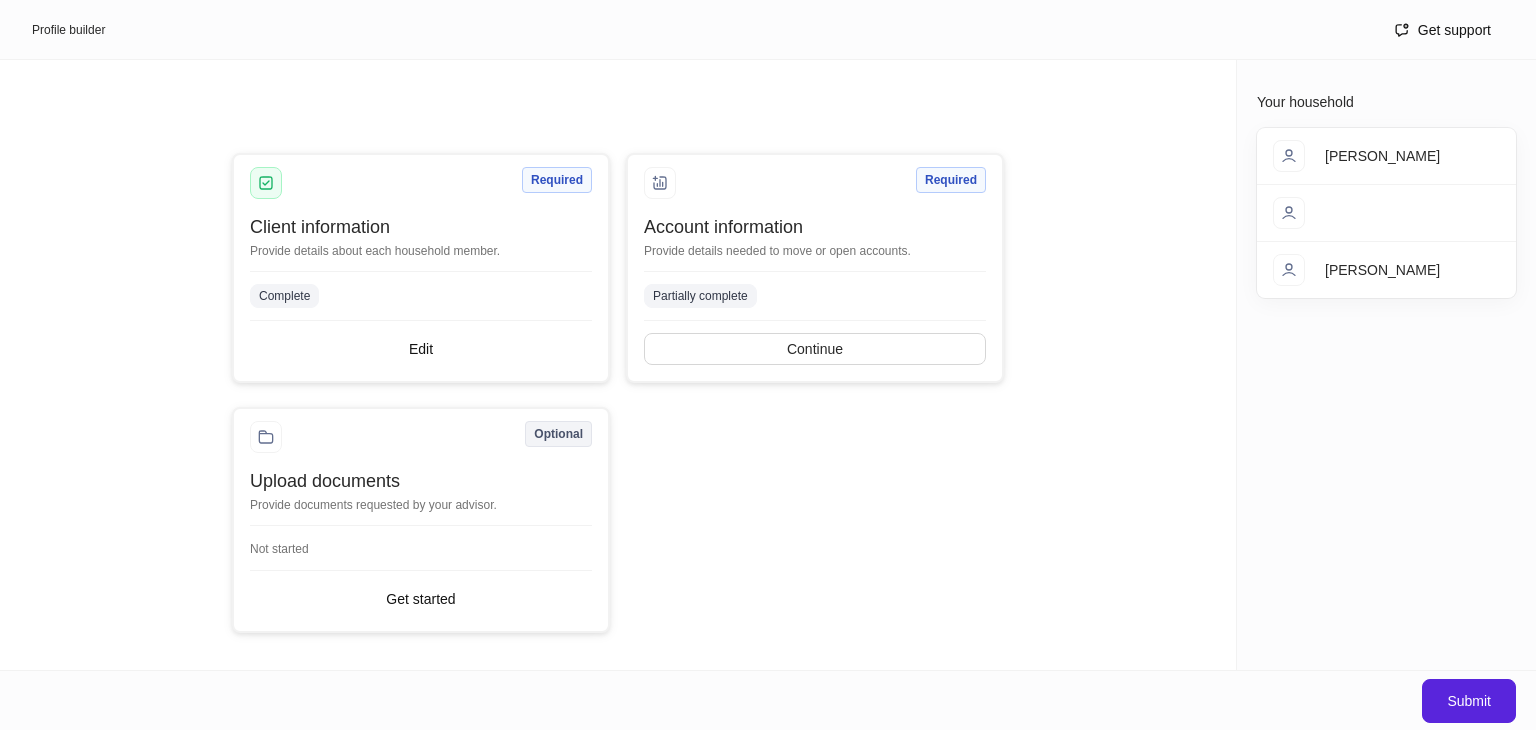 click on "[PERSON_NAME]" at bounding box center (1382, 270) 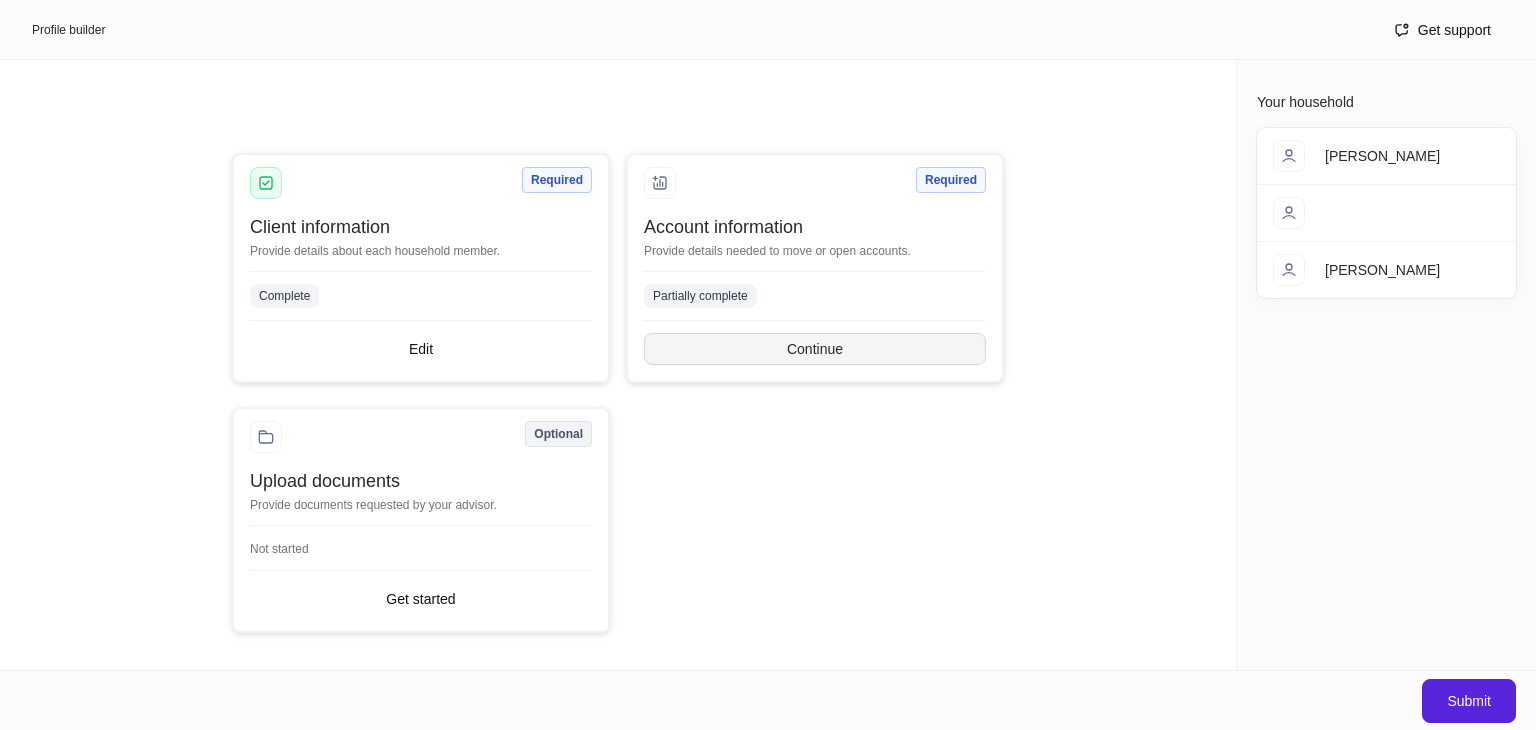 click on "Continue" at bounding box center [815, 349] 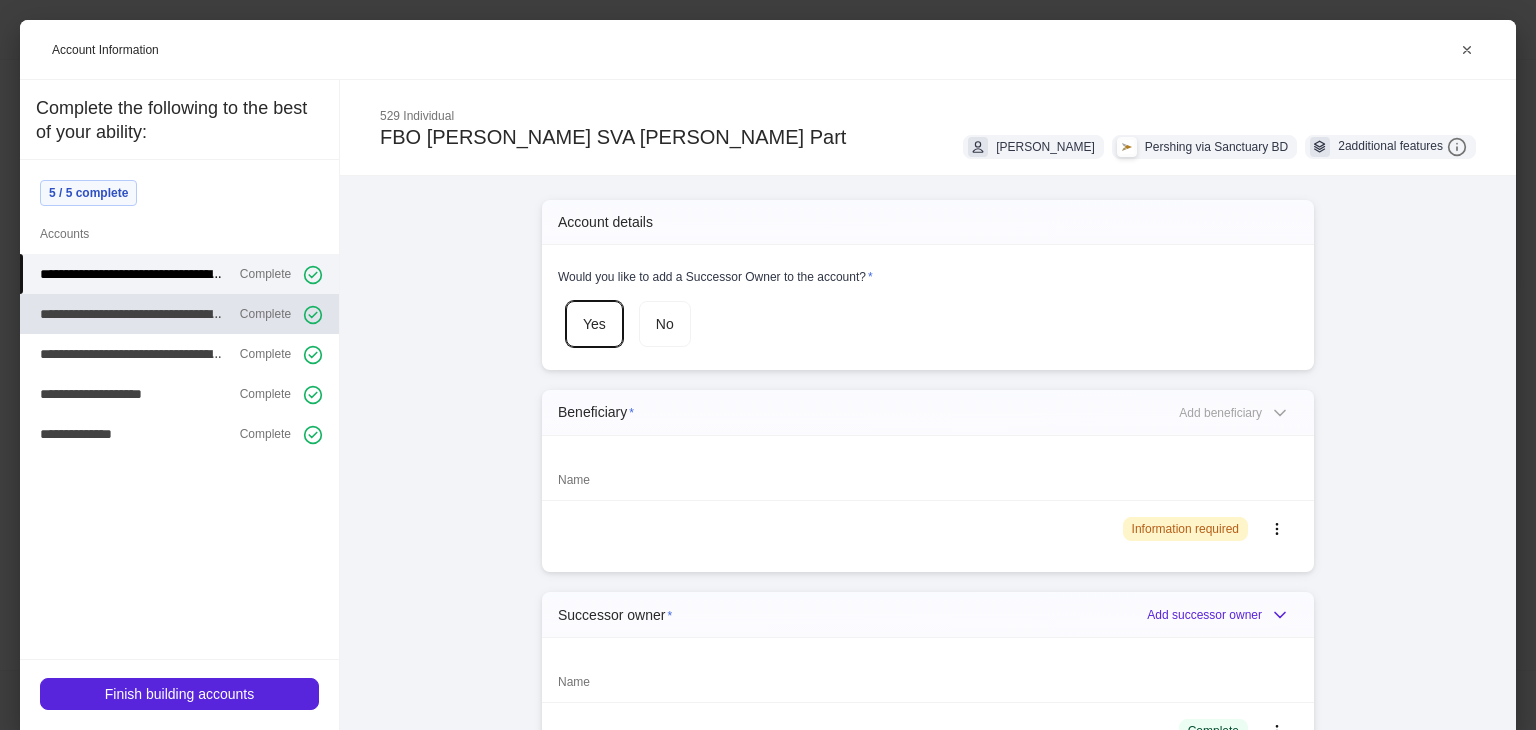 click on "**********" at bounding box center (132, 314) 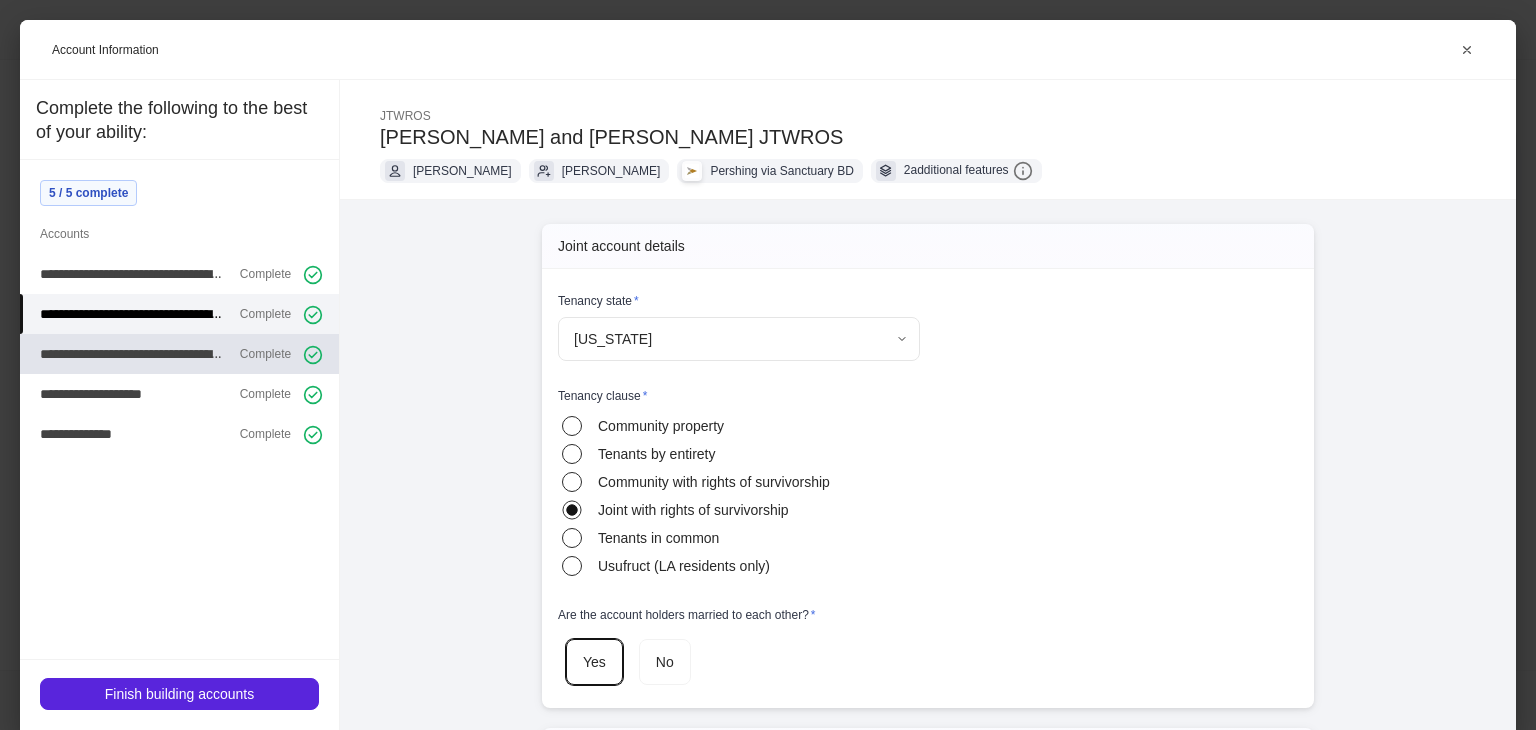 click on "**********" at bounding box center (132, 354) 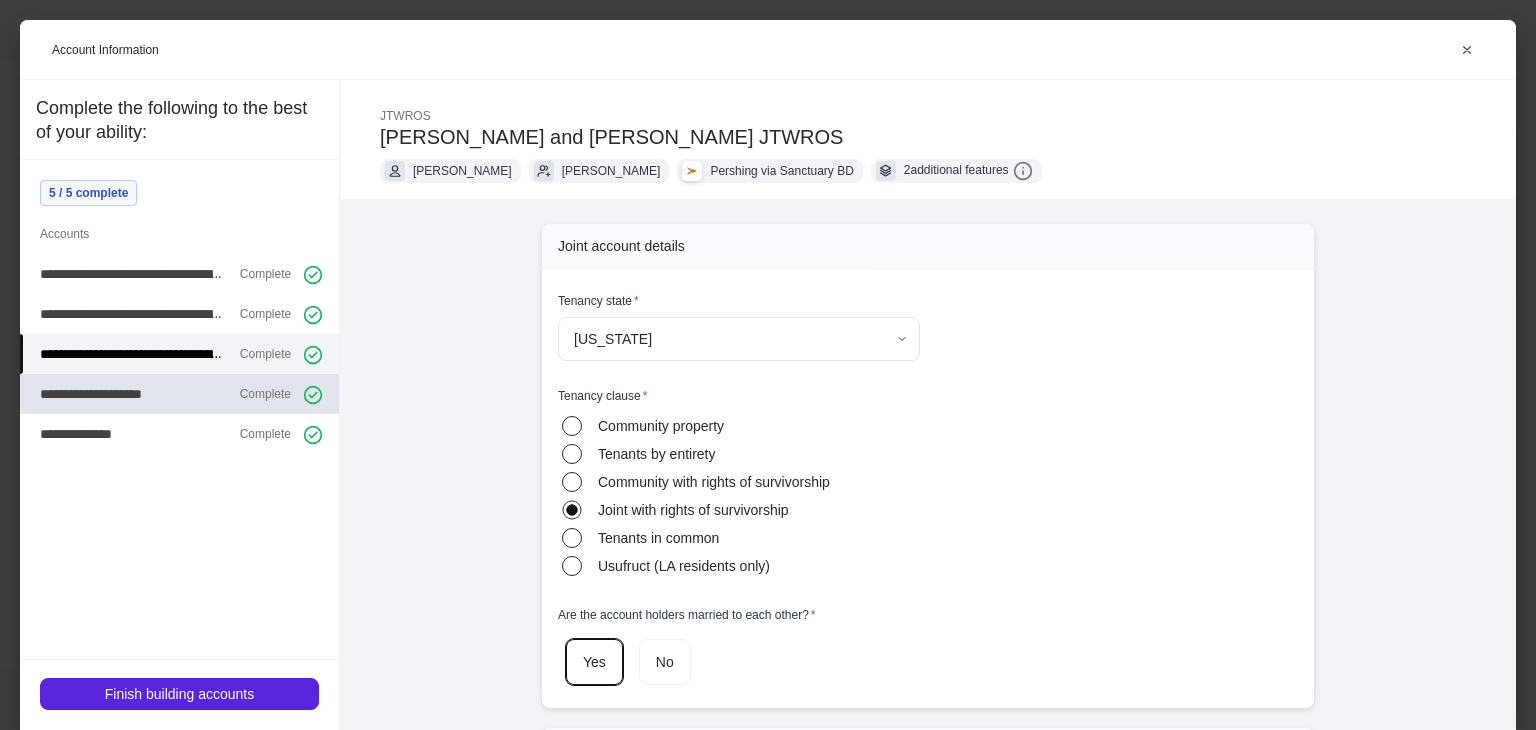 click on "**********" at bounding box center [101, 394] 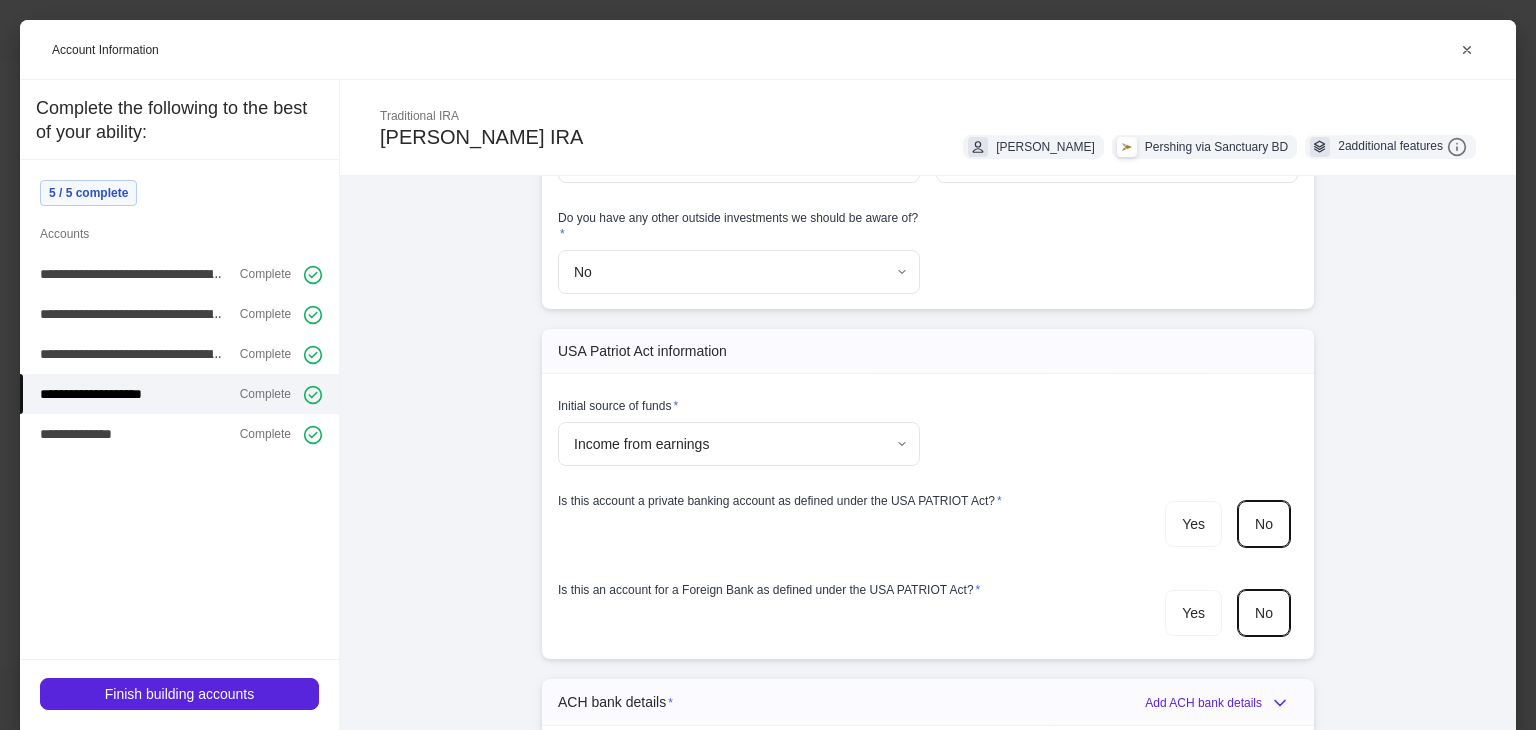 scroll, scrollTop: 732, scrollLeft: 0, axis: vertical 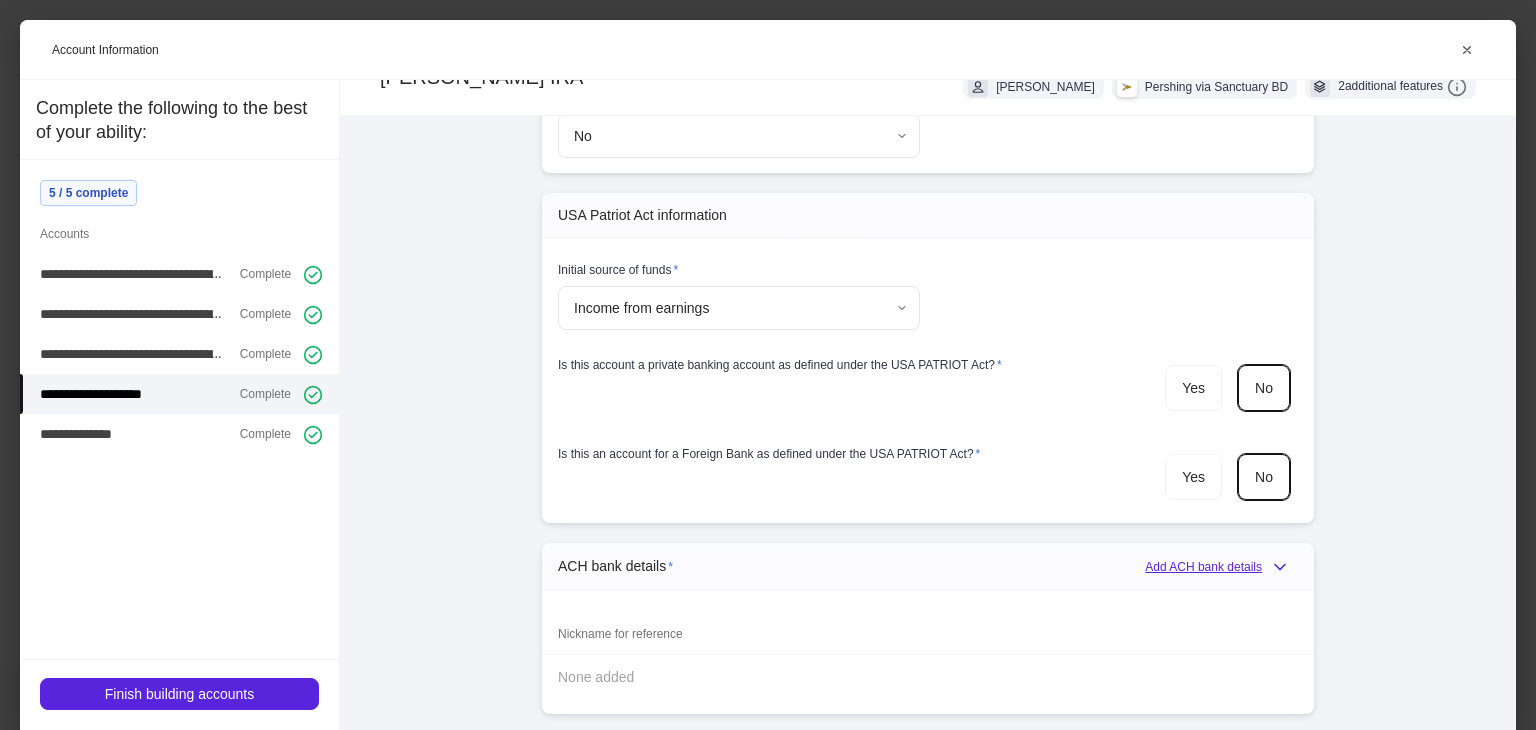 click on "Add ACH bank details" at bounding box center [1221, 567] 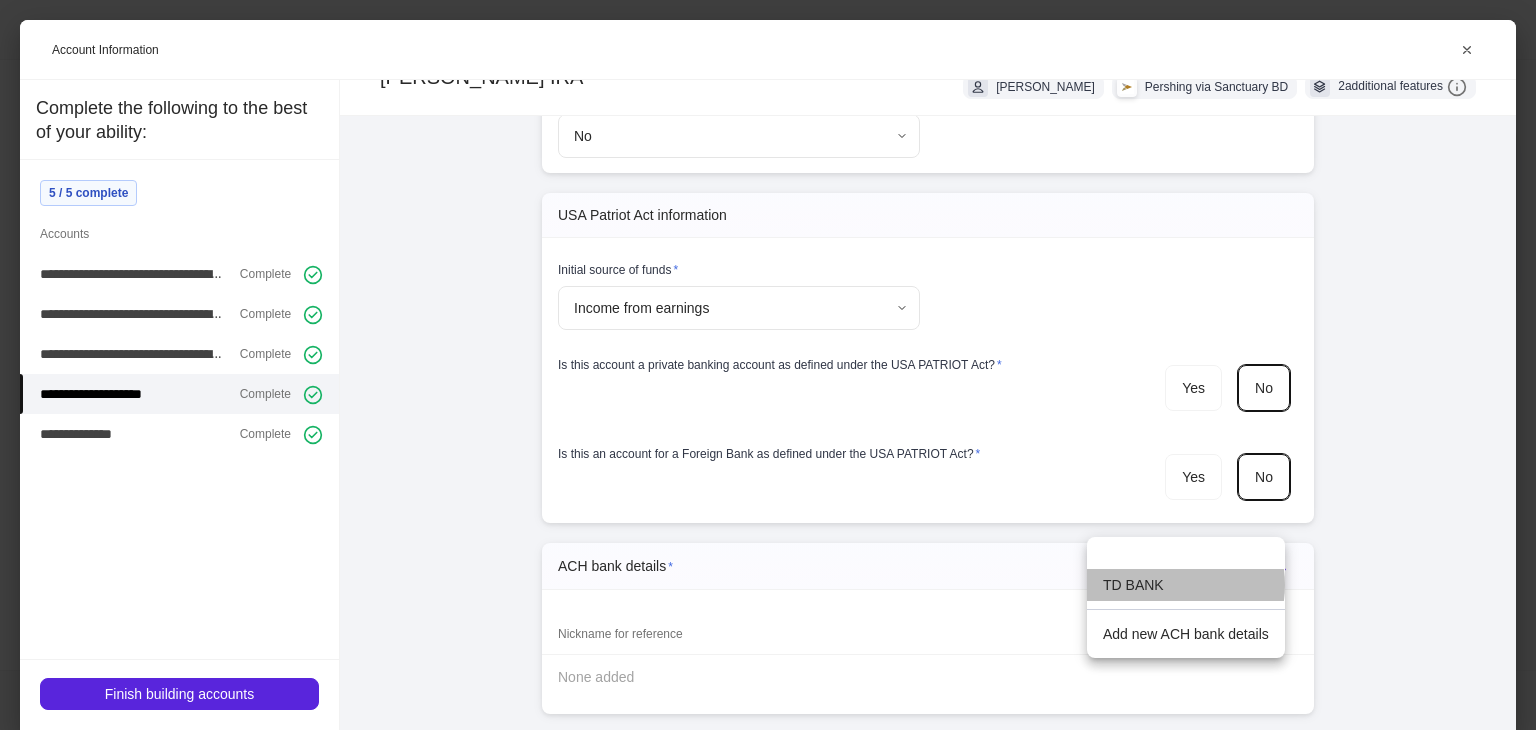 click on "TD BANK" at bounding box center [1186, 585] 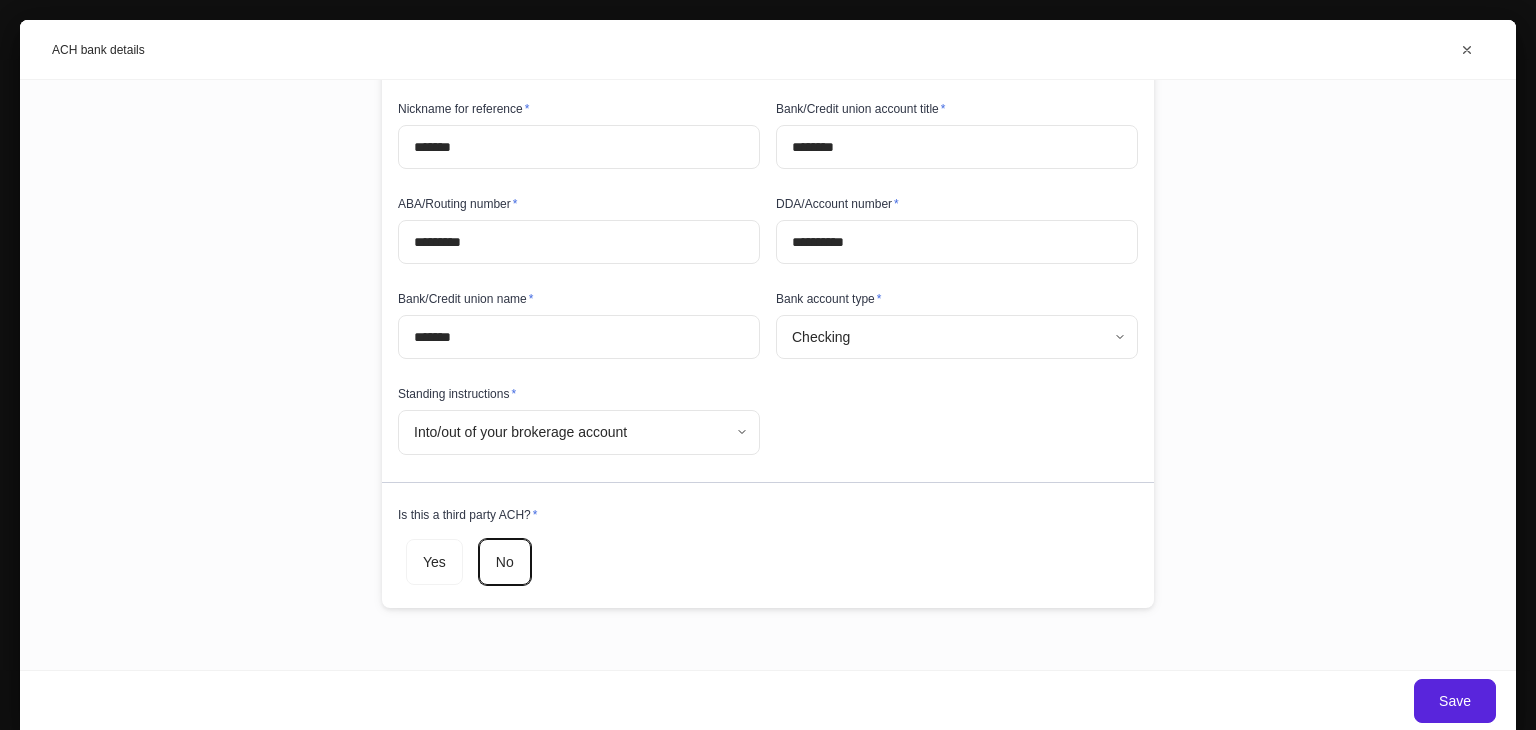 scroll, scrollTop: 104, scrollLeft: 0, axis: vertical 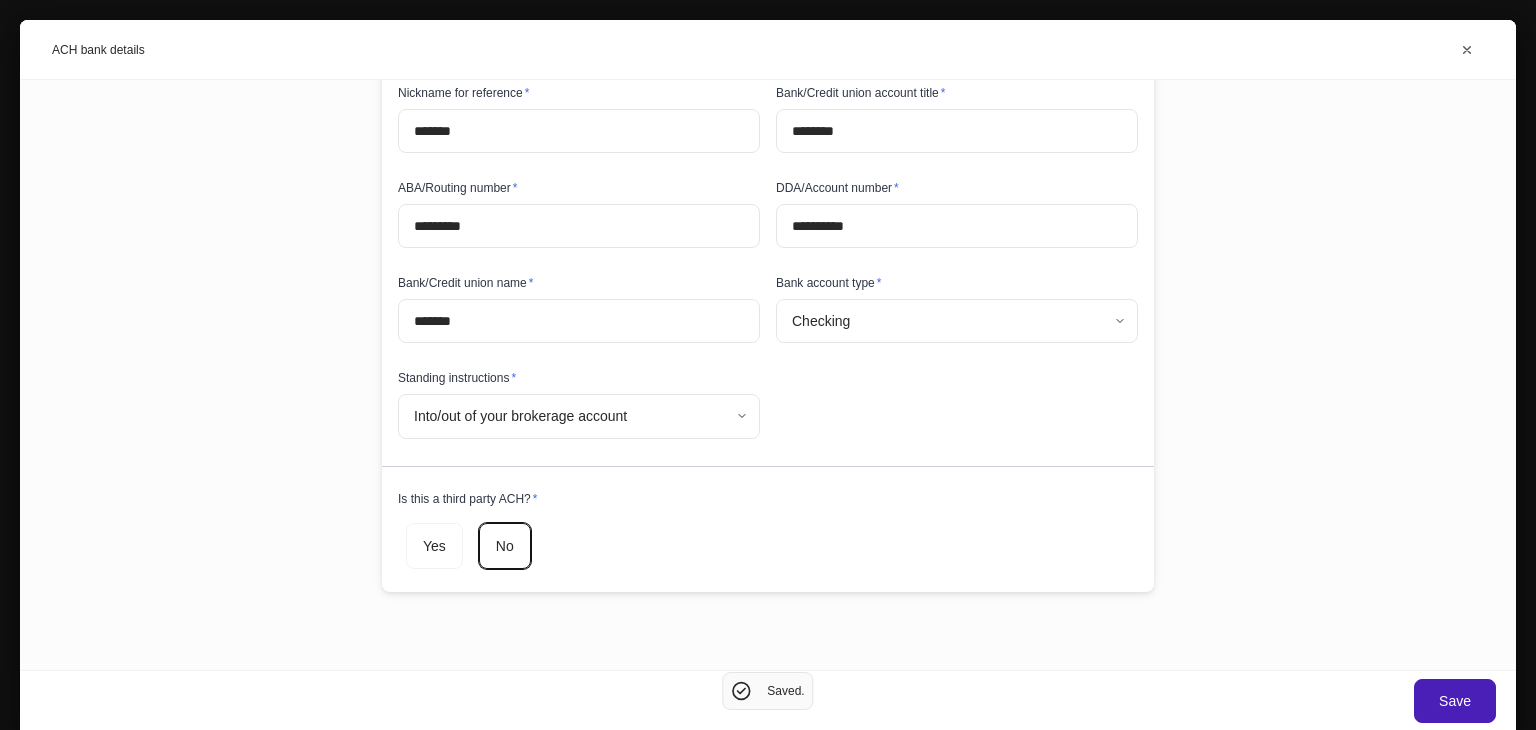 click on "Save" at bounding box center (1455, 701) 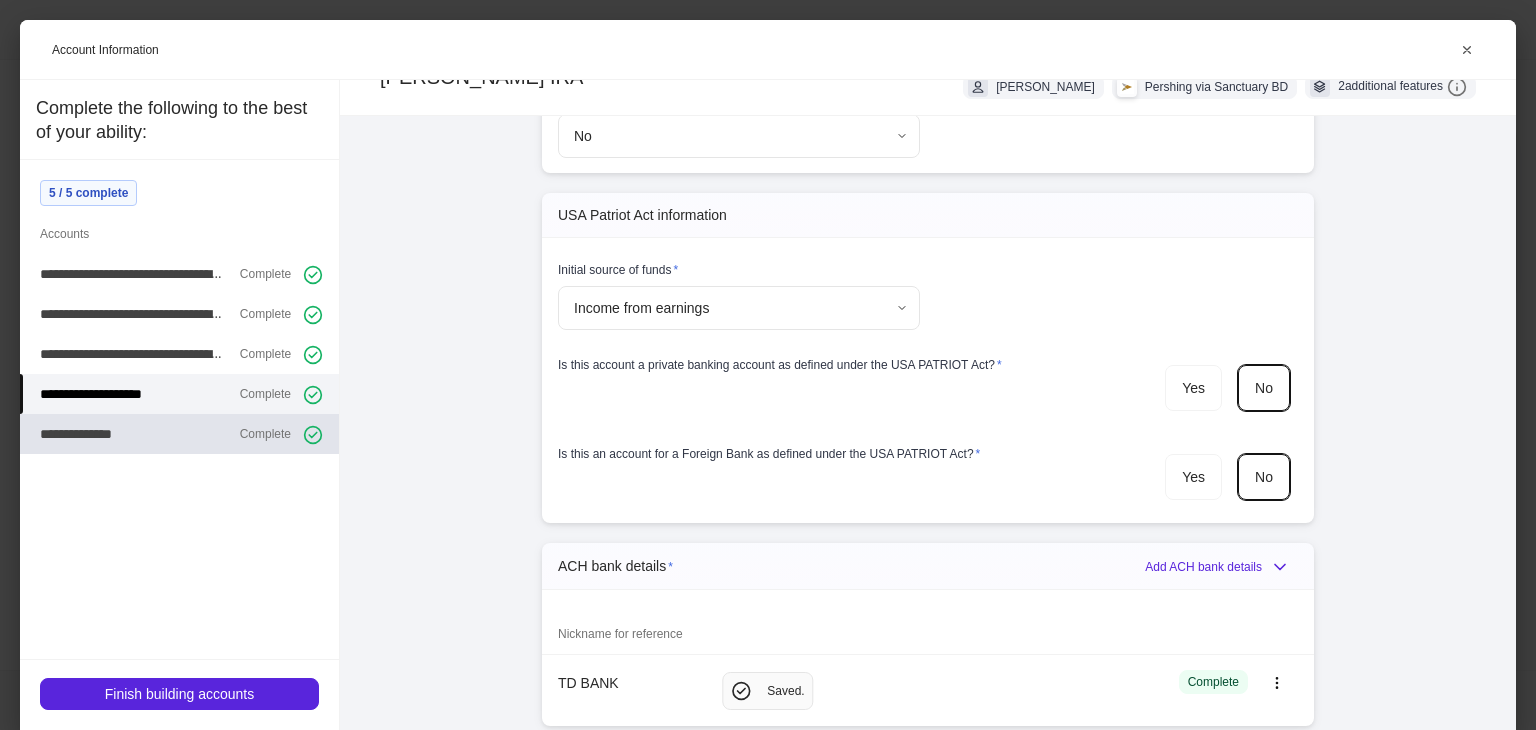 click on "**********" at bounding box center (81, 434) 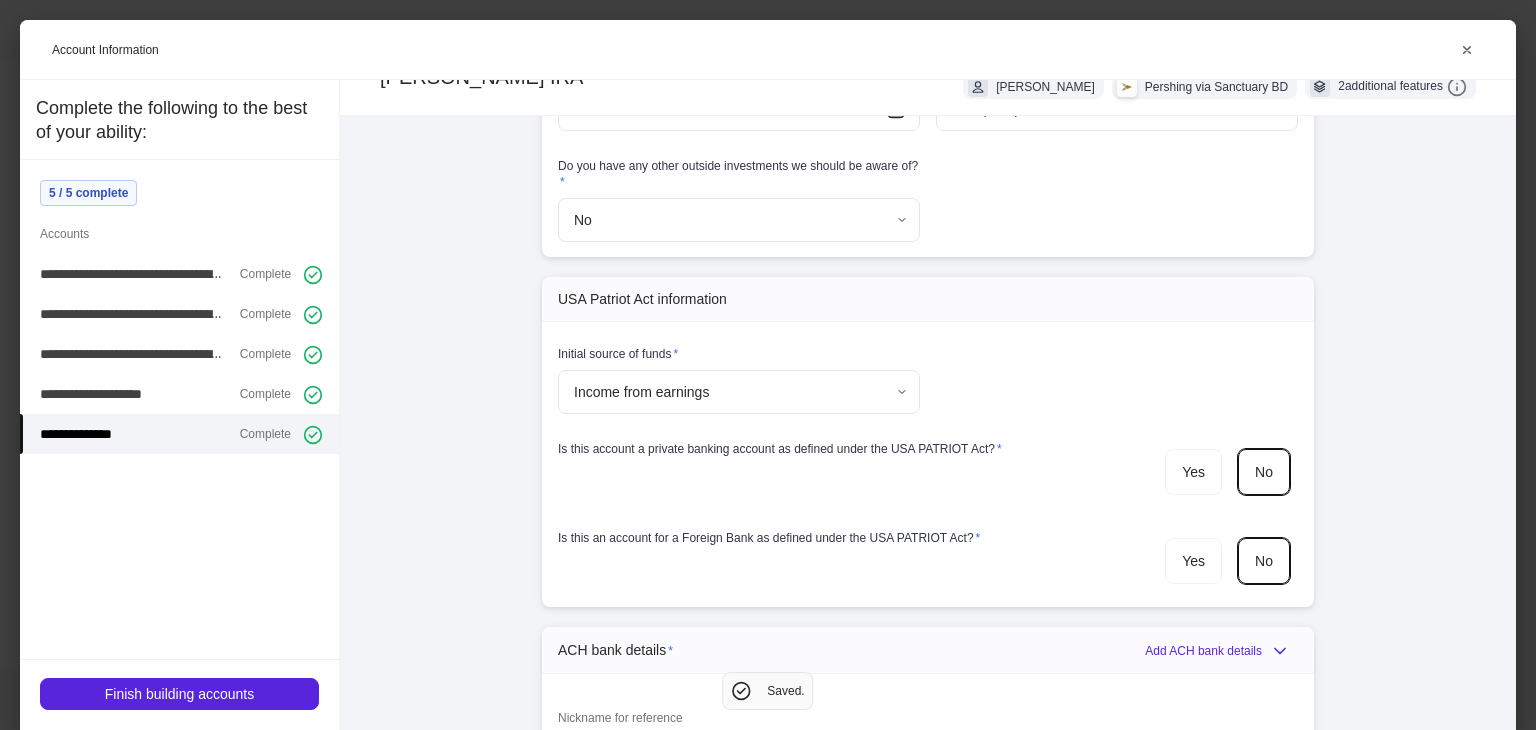 scroll, scrollTop: 732, scrollLeft: 0, axis: vertical 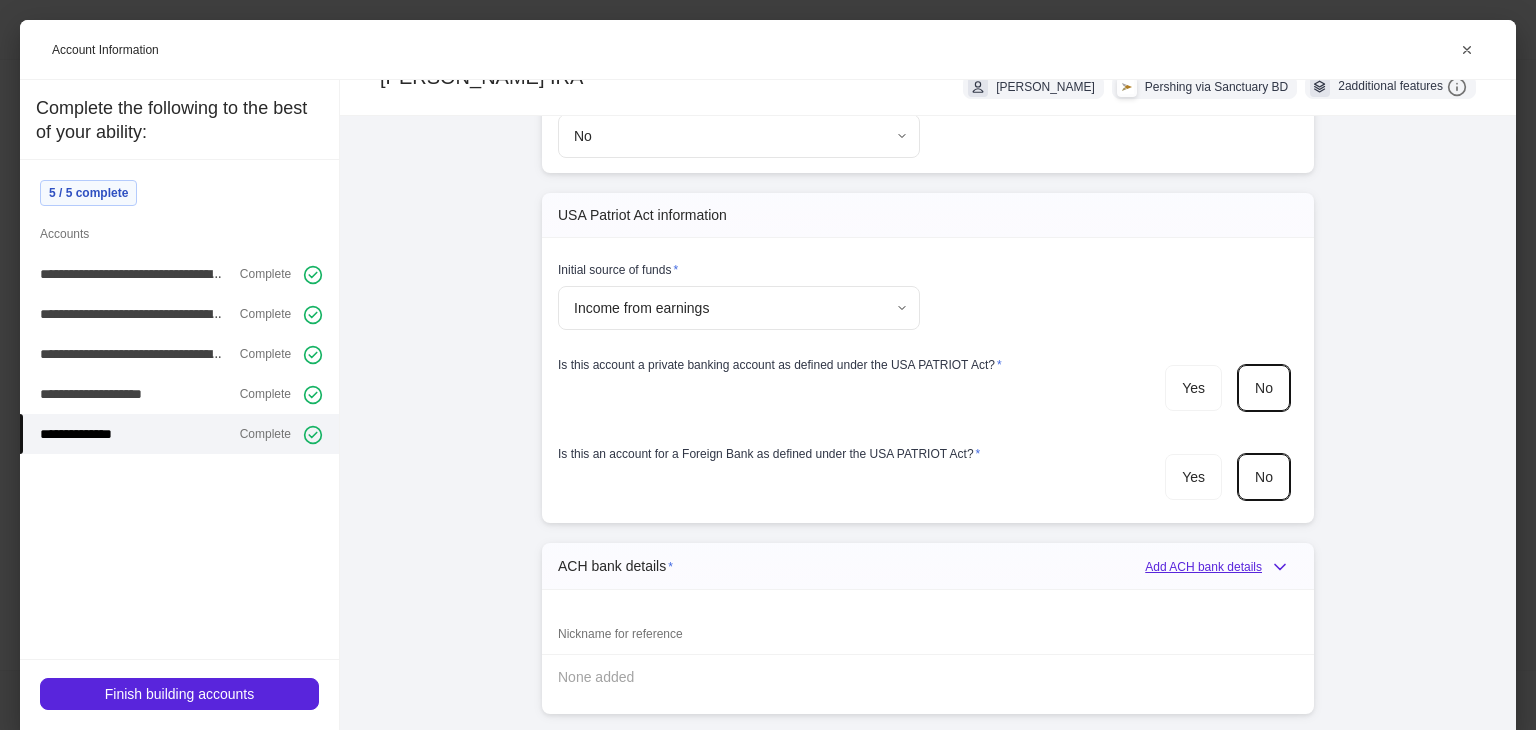 click on "Add ACH bank details" at bounding box center (1221, 567) 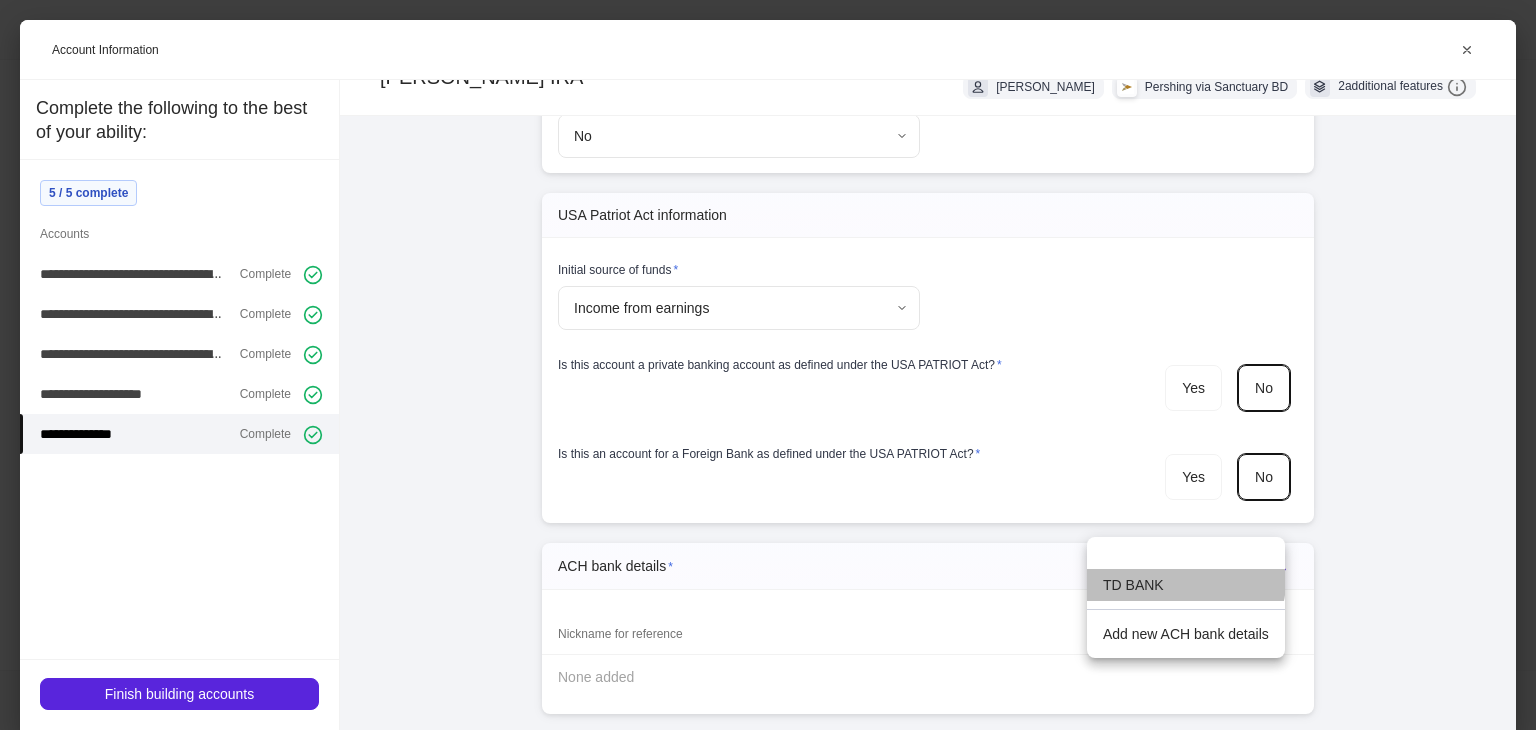 click on "TD BANK" at bounding box center (1186, 585) 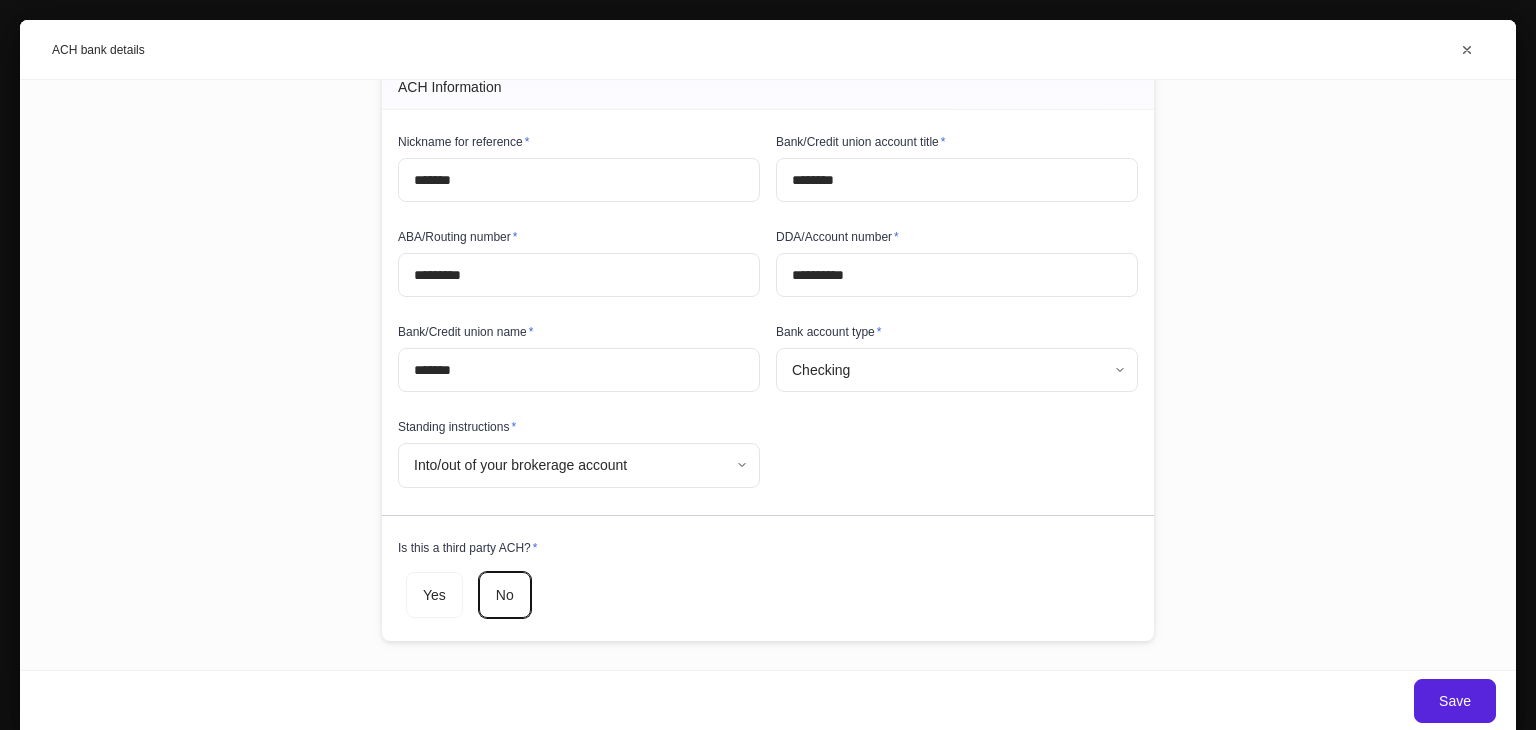 scroll, scrollTop: 104, scrollLeft: 0, axis: vertical 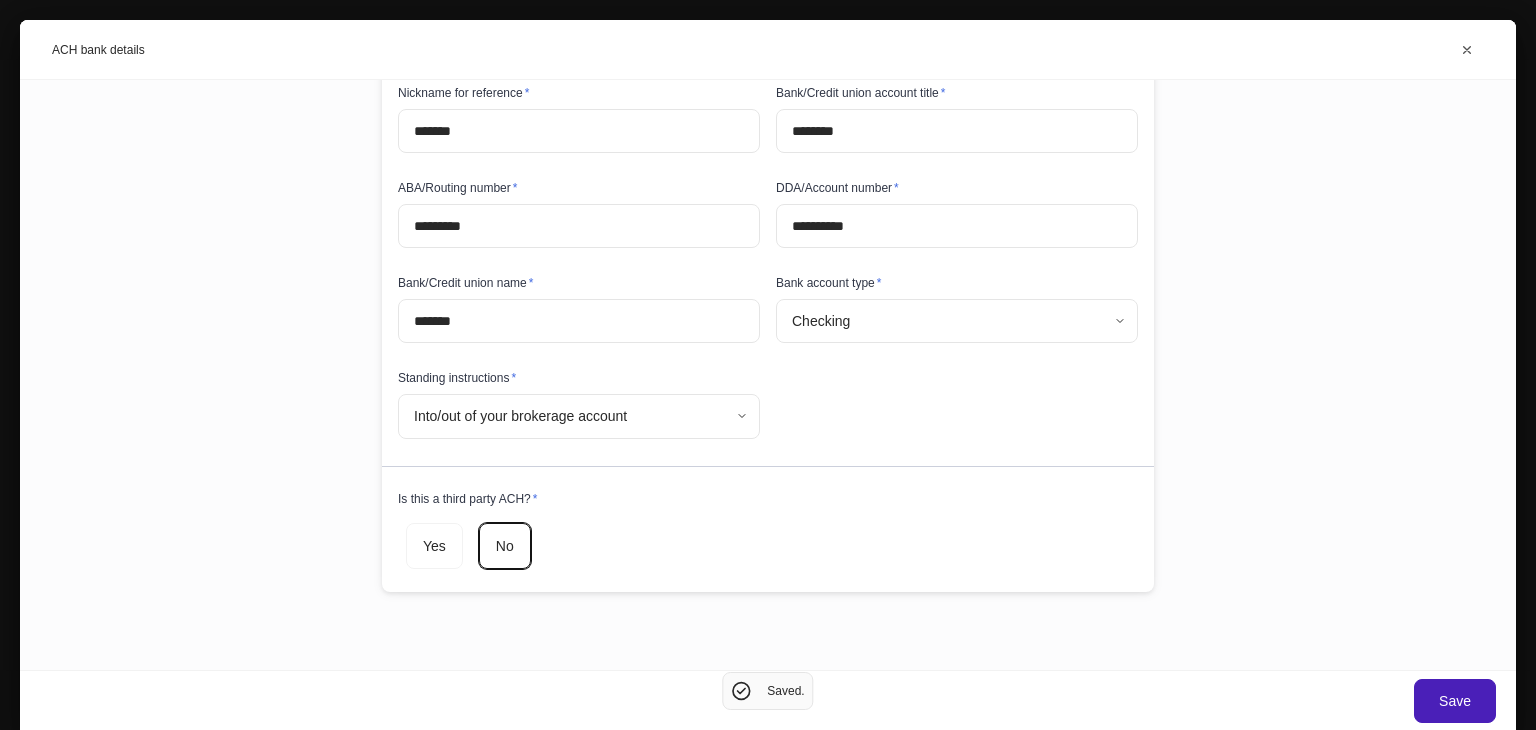 click on "Save" at bounding box center (1455, 701) 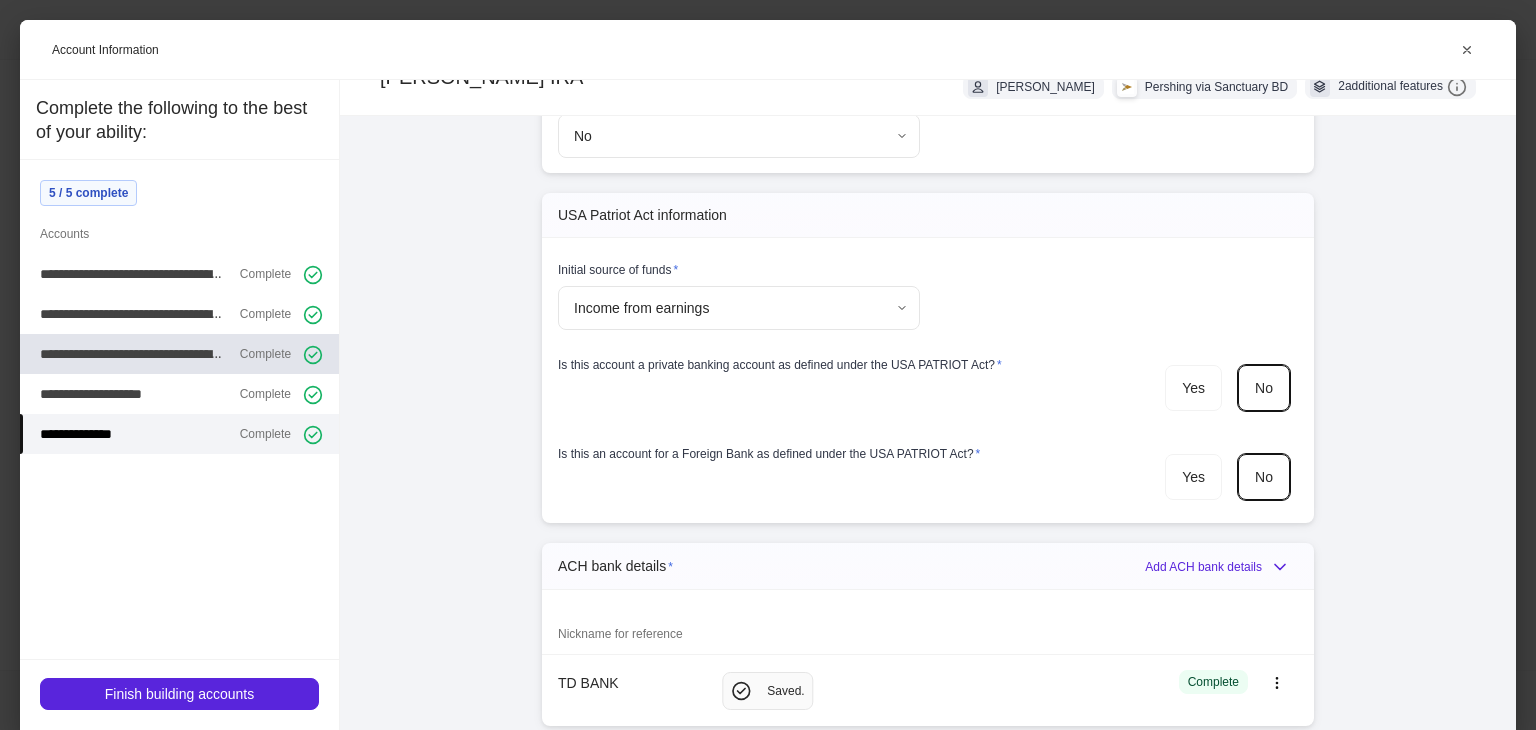 click on "**********" at bounding box center (132, 354) 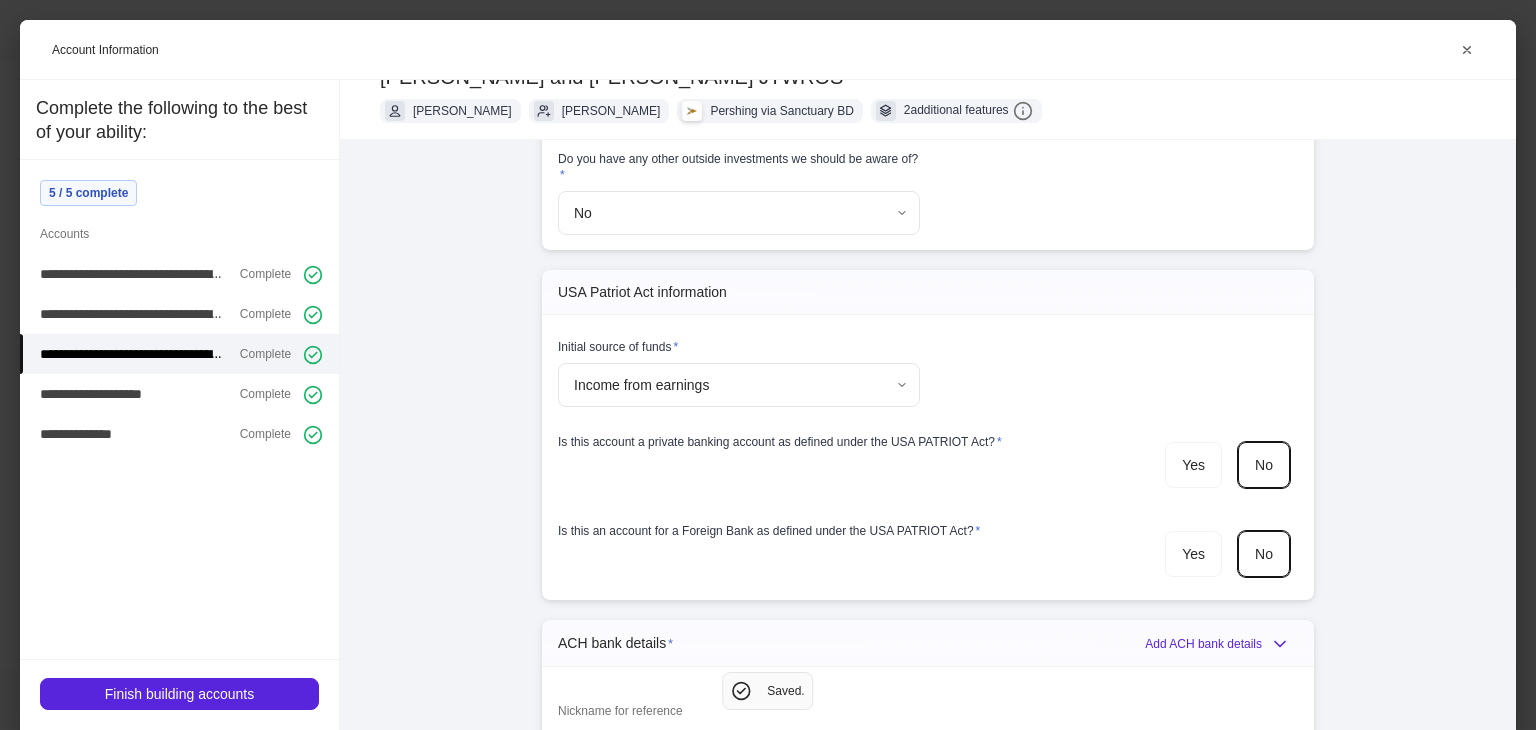 scroll, scrollTop: 888, scrollLeft: 0, axis: vertical 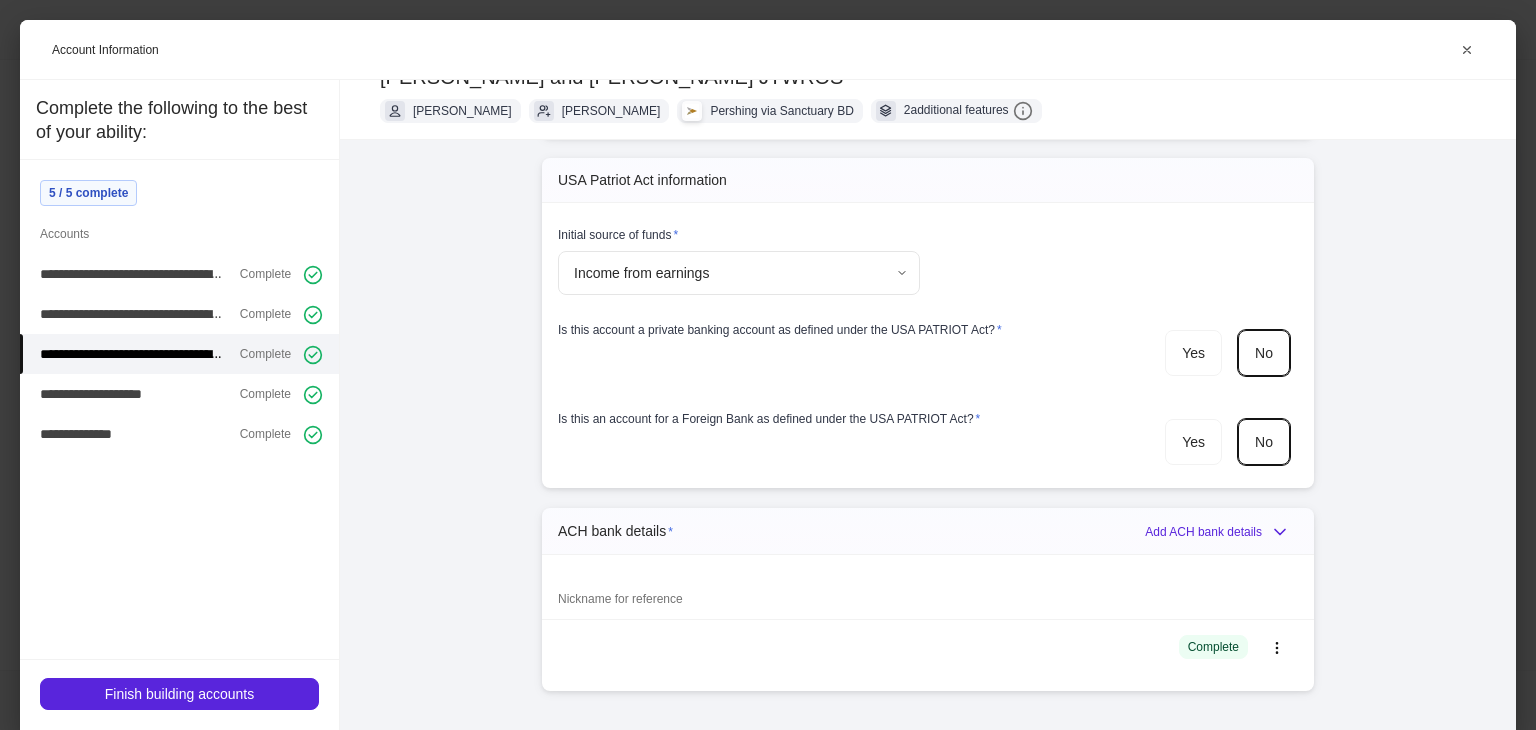 click on "Add ACH bank details" at bounding box center (1217, 530) 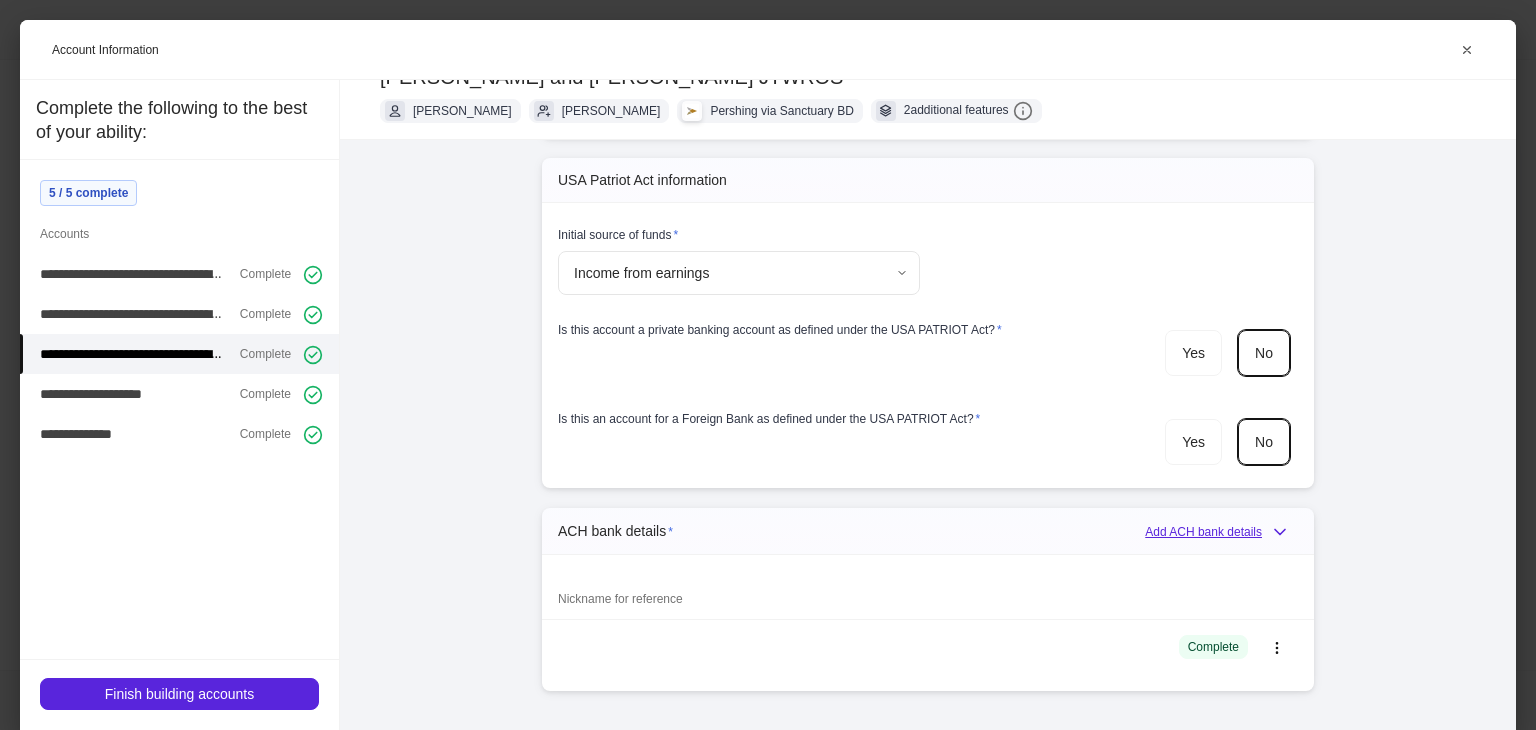 click on "Add ACH bank details" at bounding box center [1221, 532] 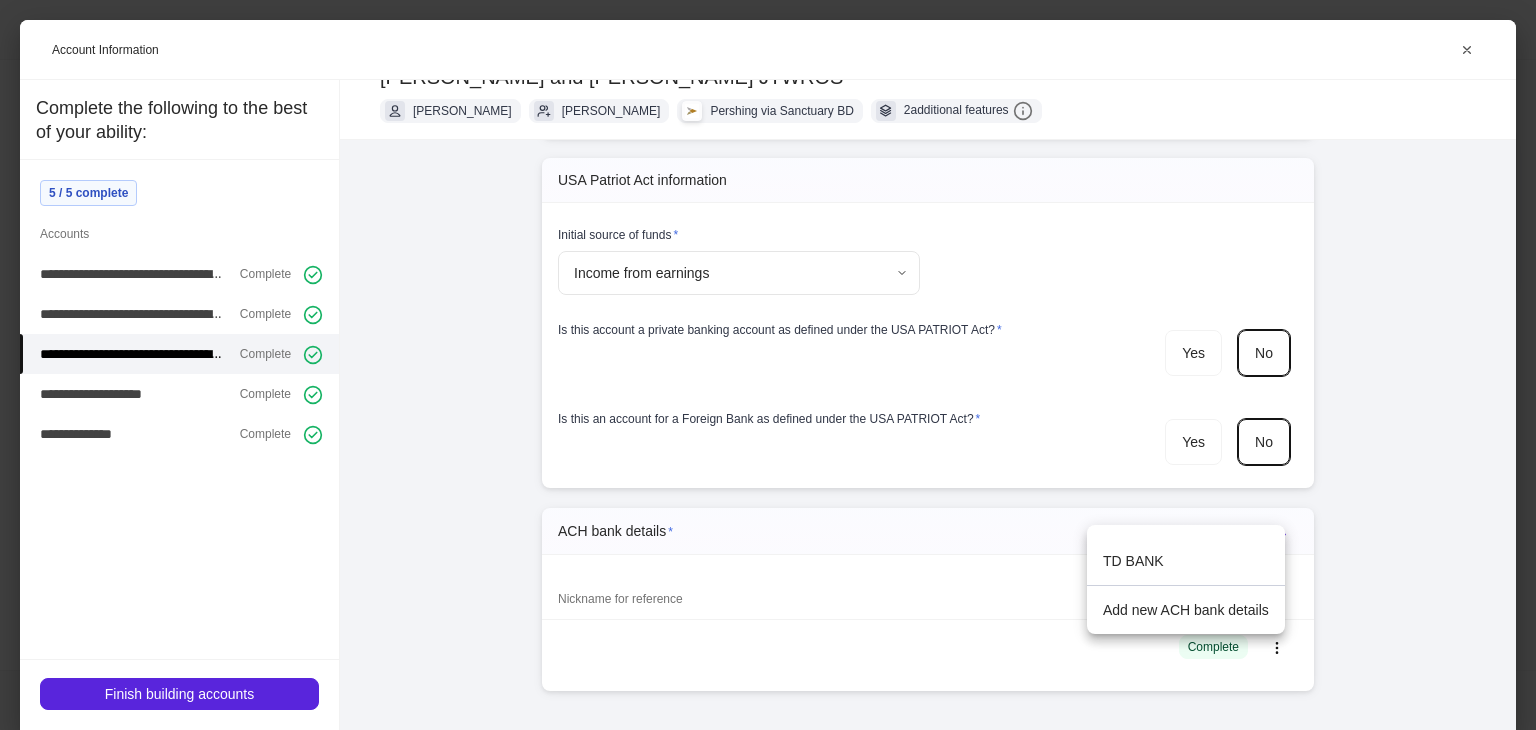 click on "TD BANK" at bounding box center [1186, 561] 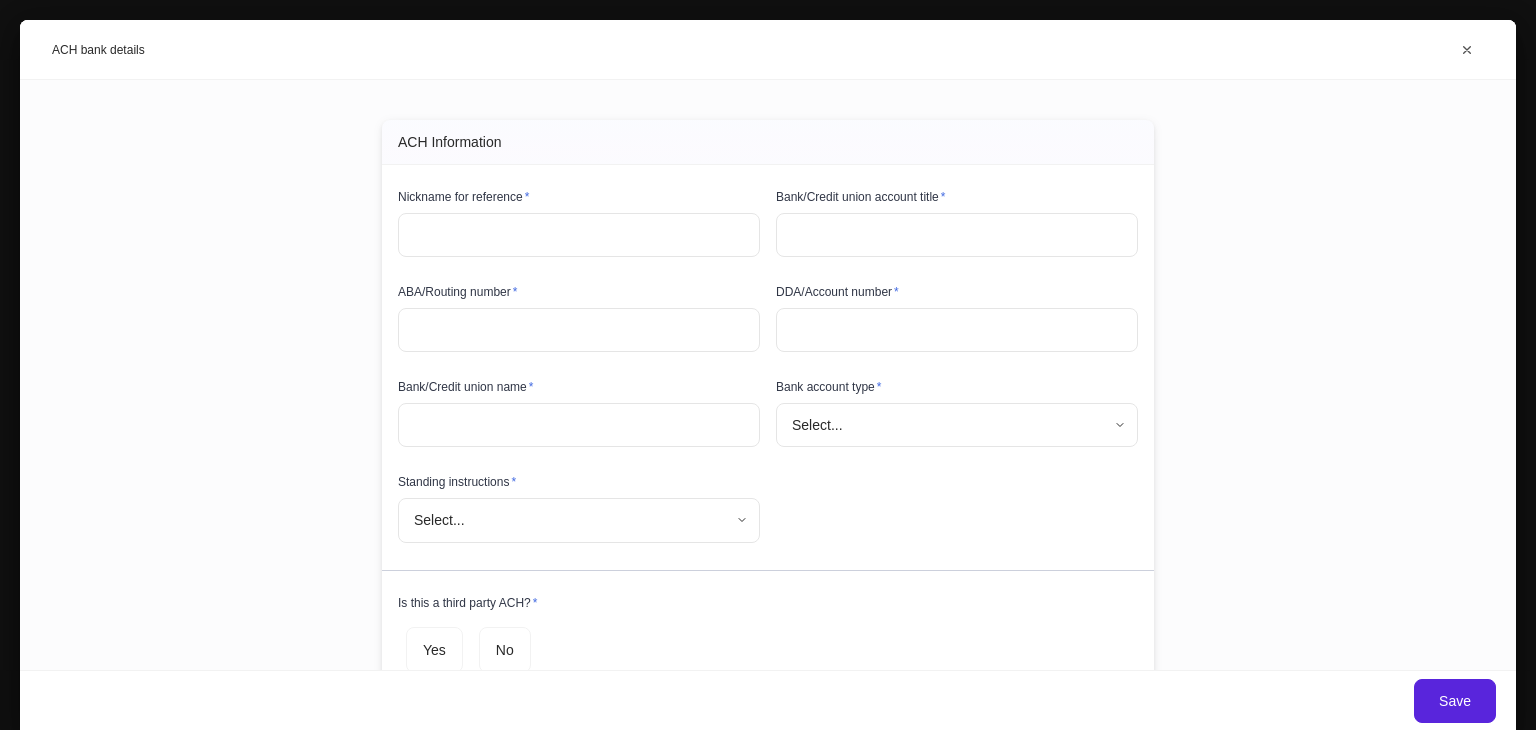 type on "*******" 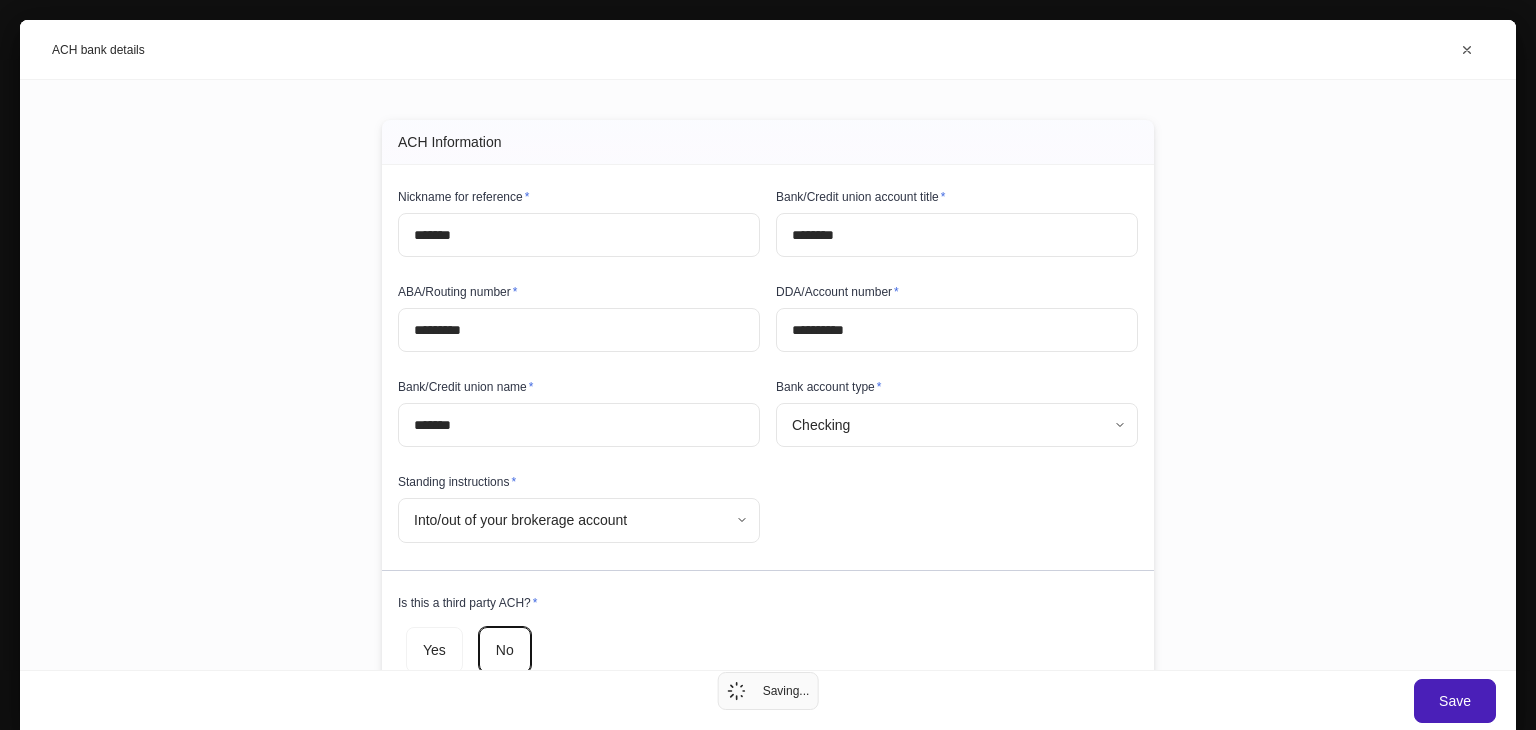 click on "Save" at bounding box center [1455, 701] 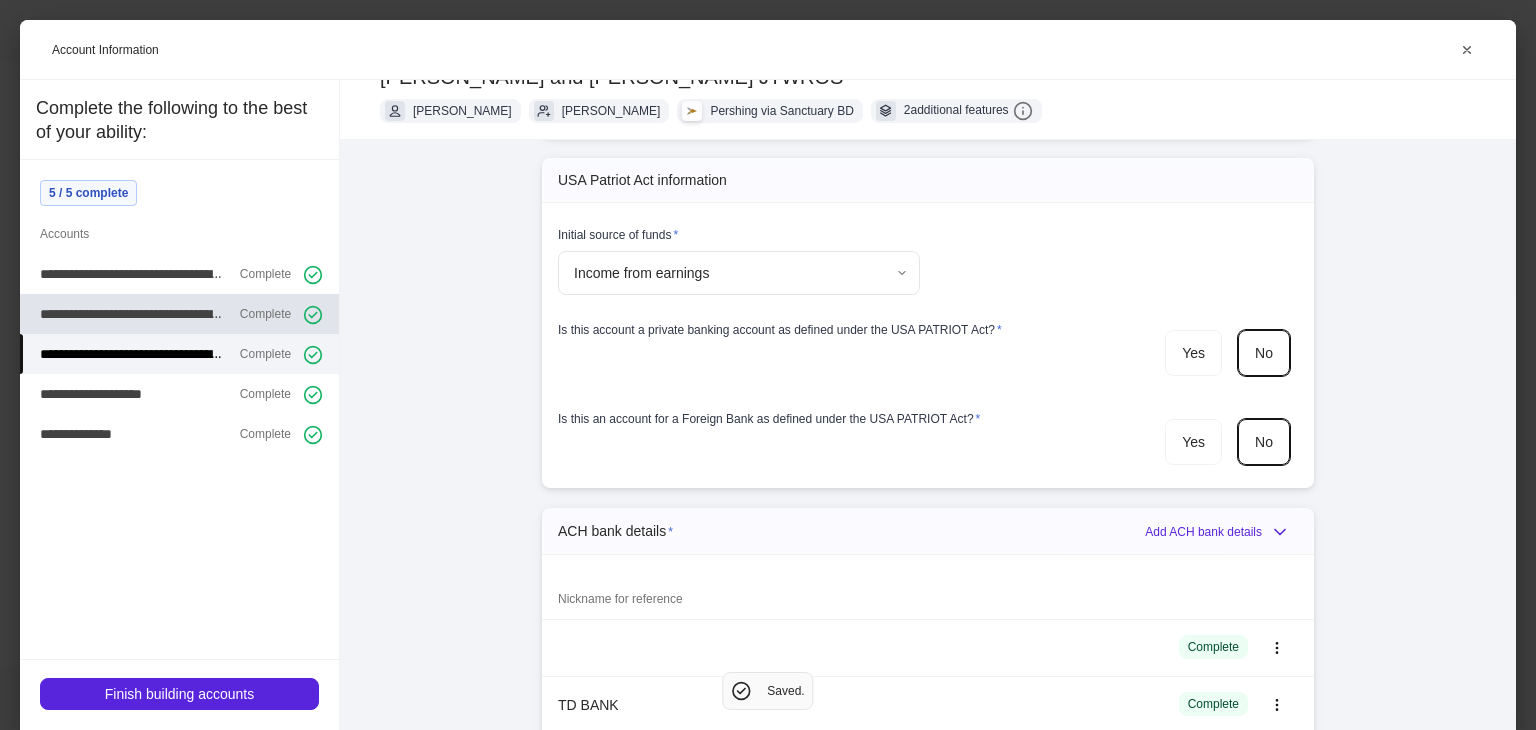 click on "**********" at bounding box center [132, 314] 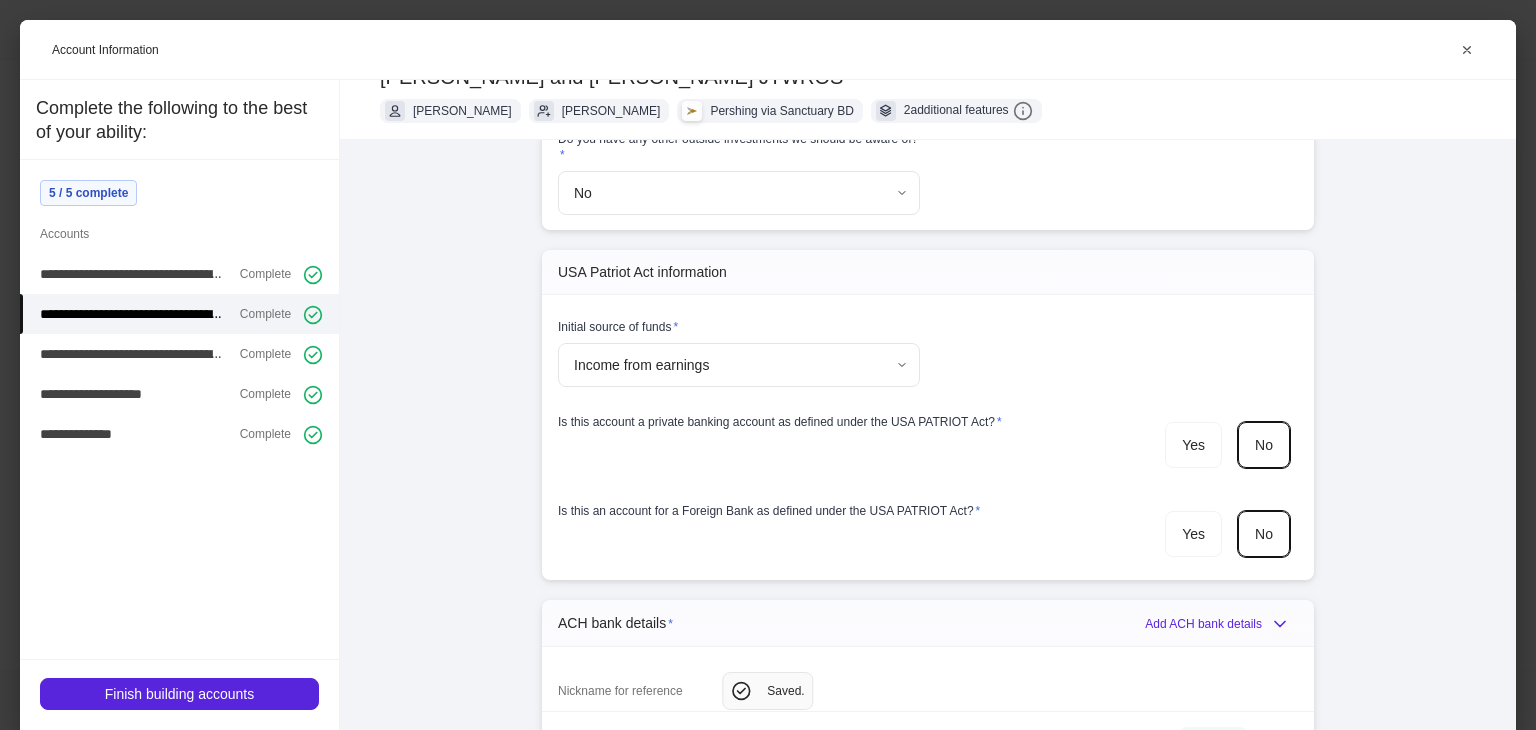 scroll, scrollTop: 968, scrollLeft: 0, axis: vertical 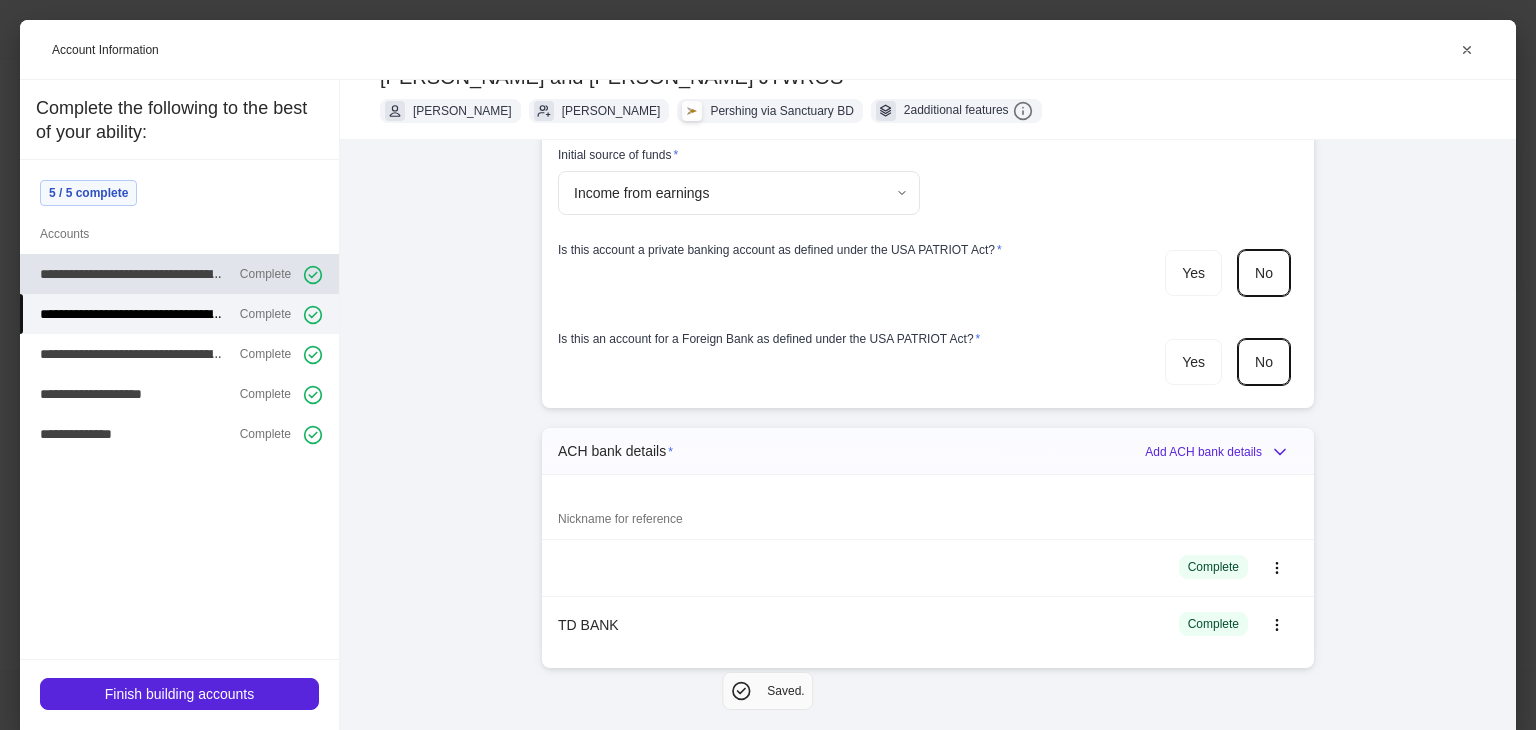 click on "**********" at bounding box center (132, 274) 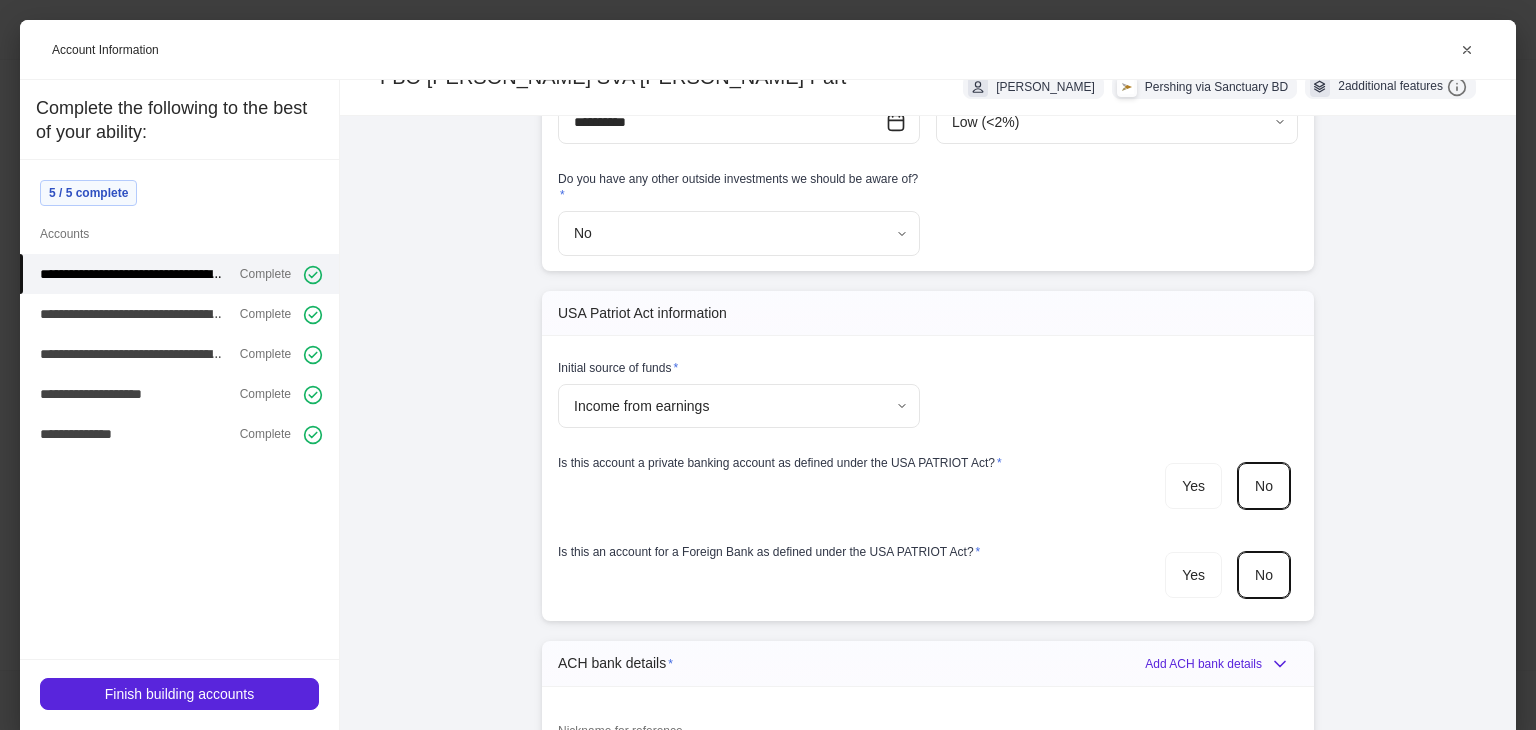scroll, scrollTop: 980, scrollLeft: 0, axis: vertical 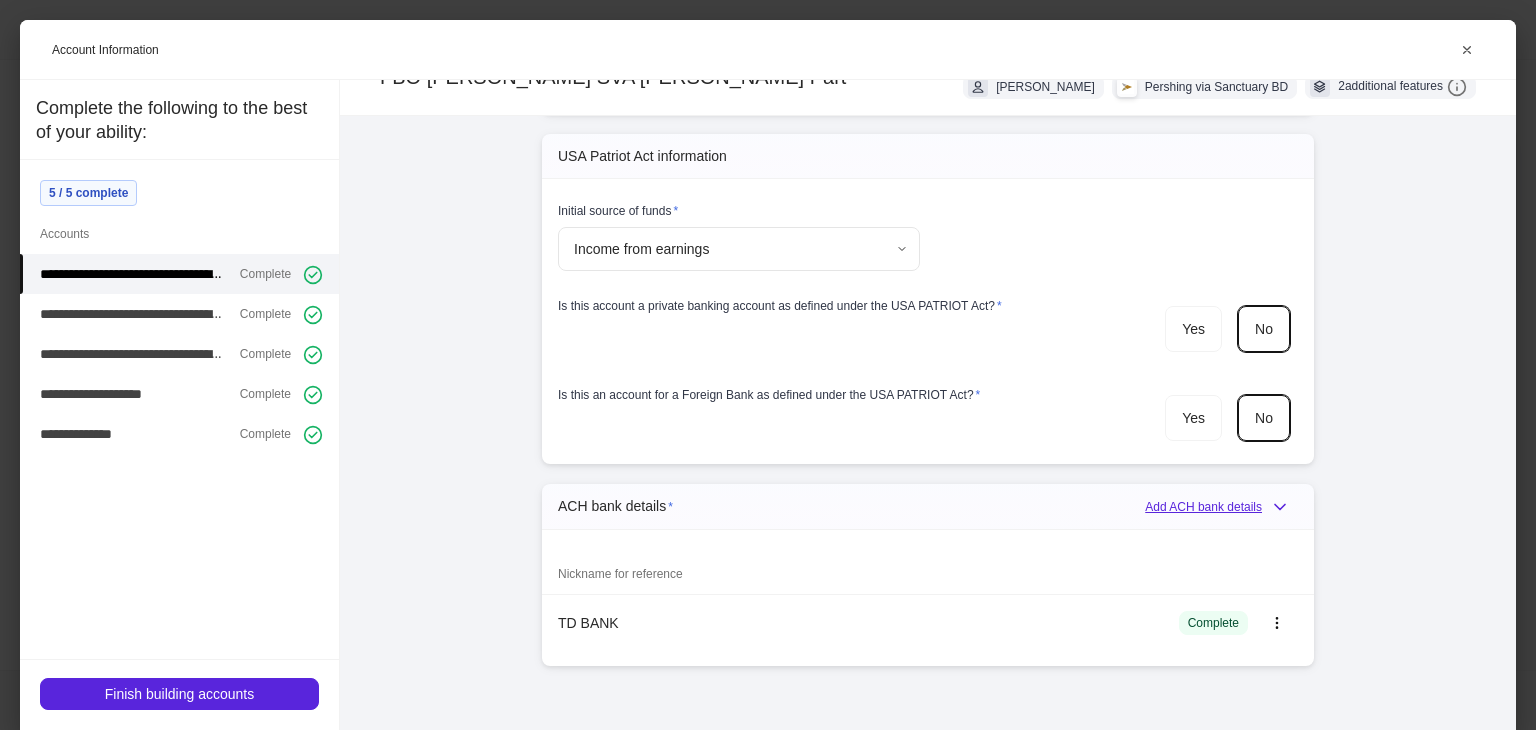 click on "Add ACH bank details" at bounding box center (1221, 507) 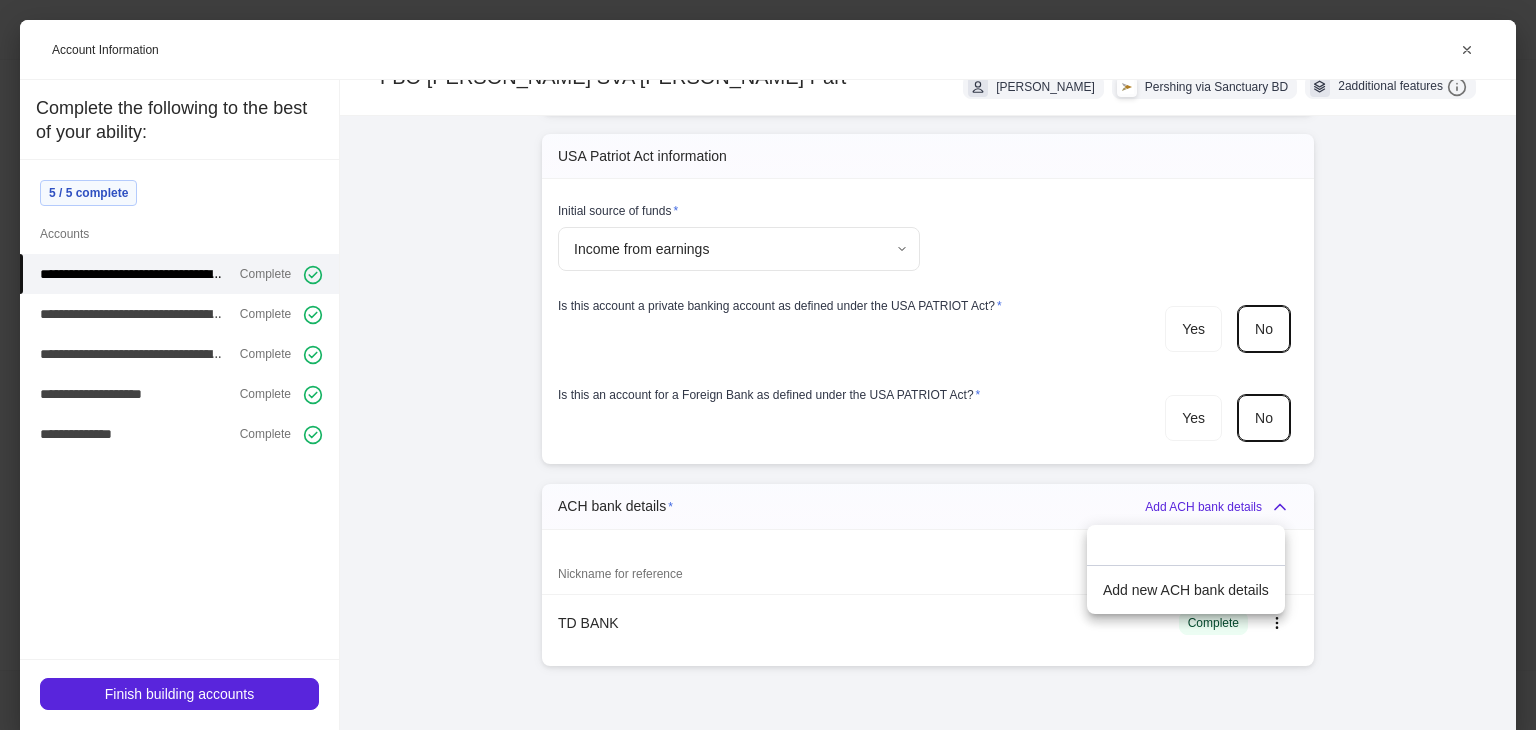 click at bounding box center [768, 365] 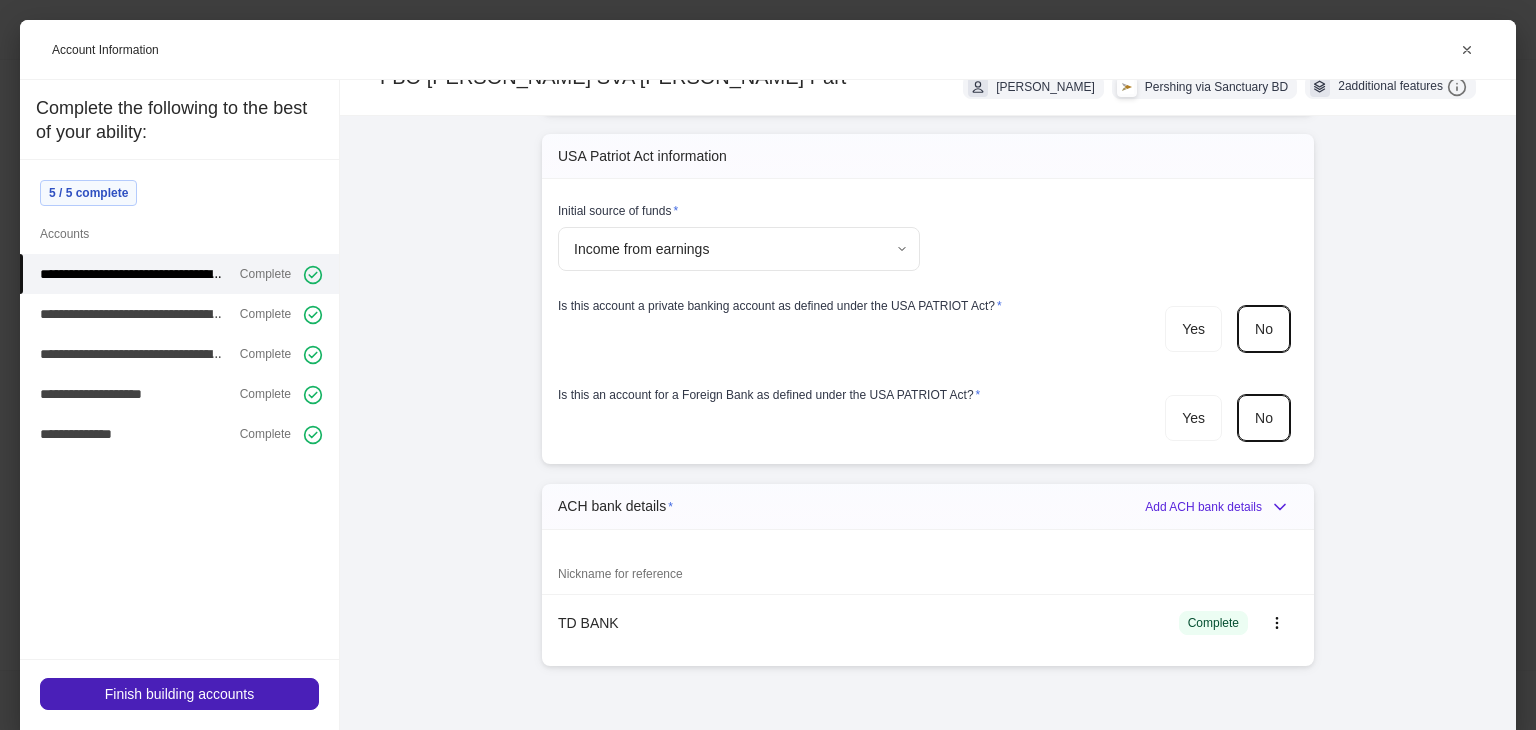 click on "Finish building accounts" at bounding box center (179, 694) 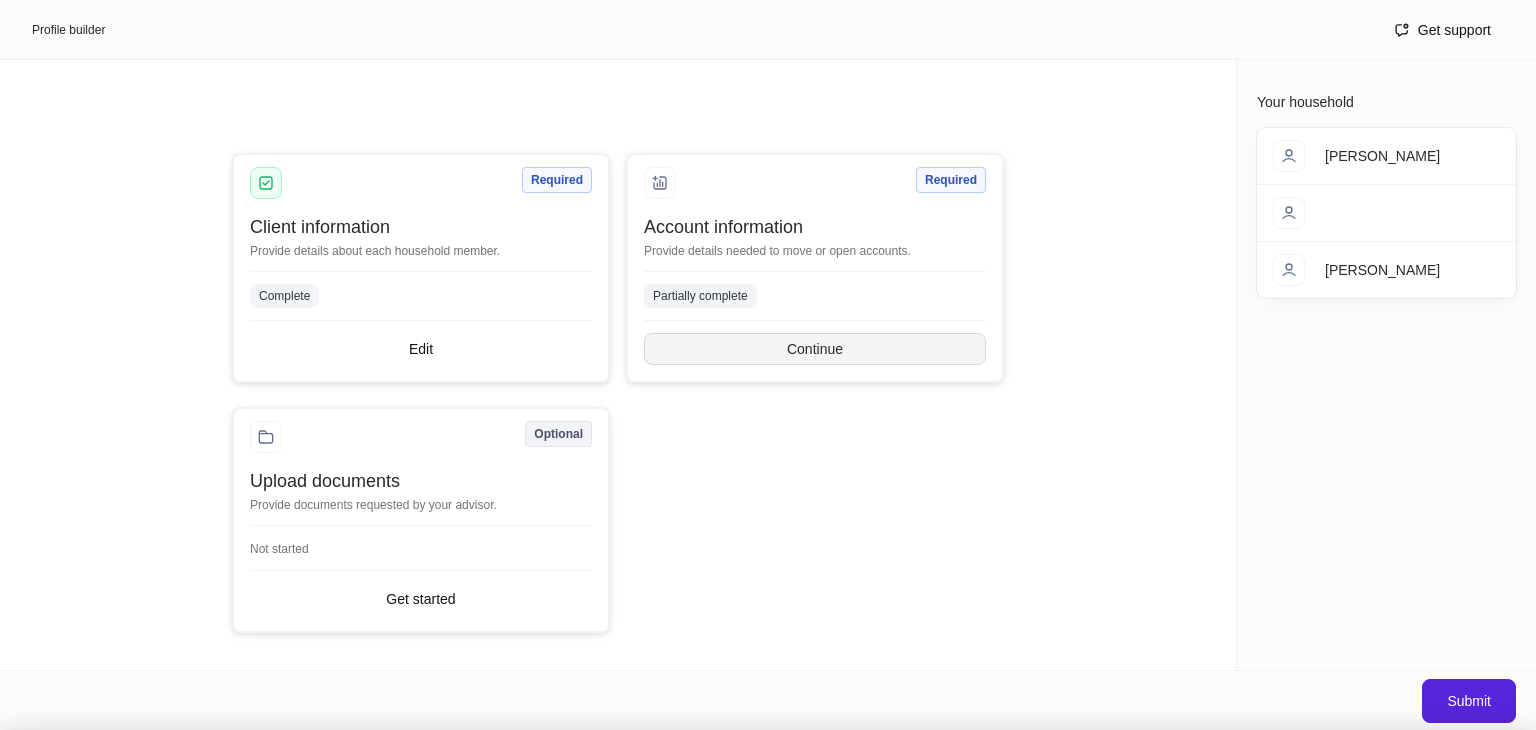scroll, scrollTop: 960, scrollLeft: 0, axis: vertical 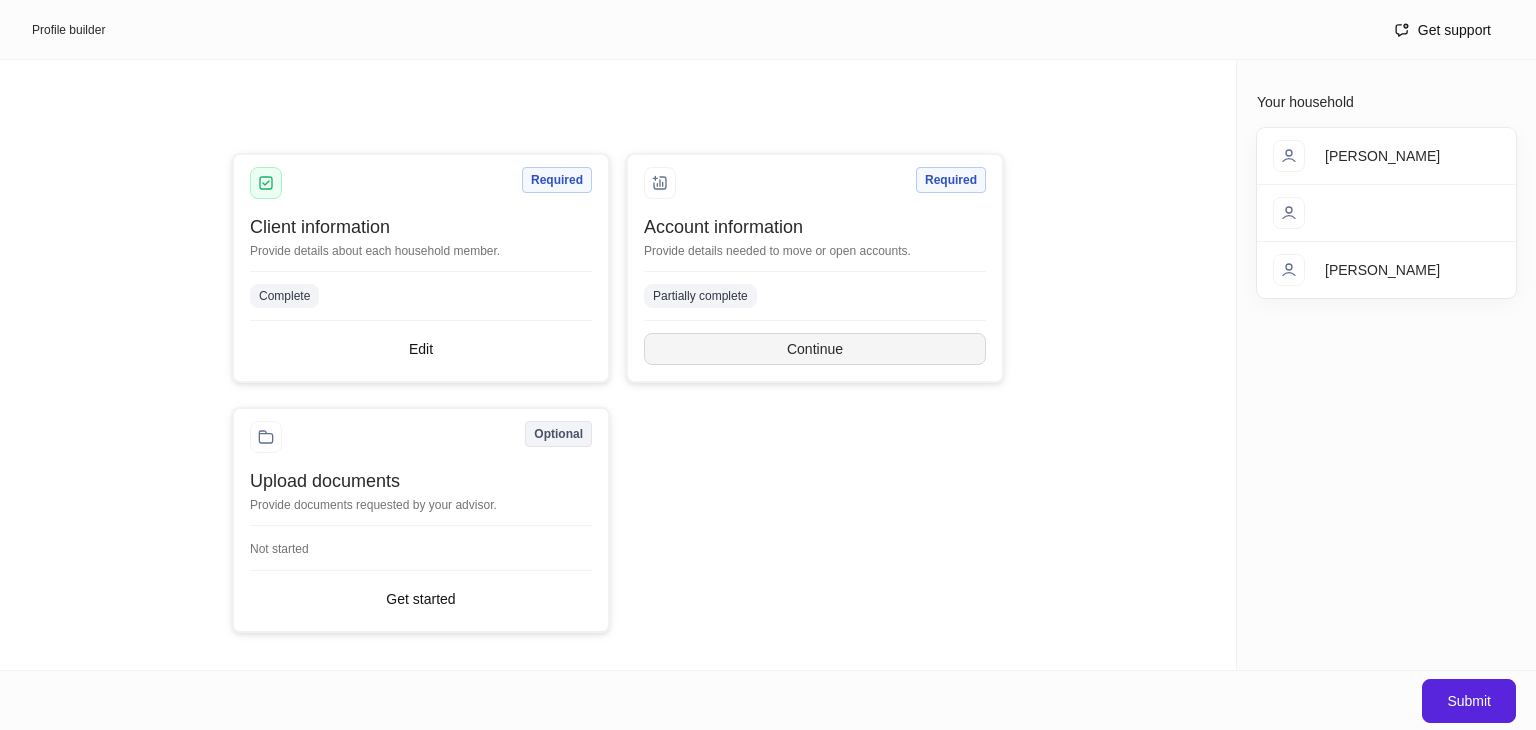 click on "Continue" at bounding box center (815, 349) 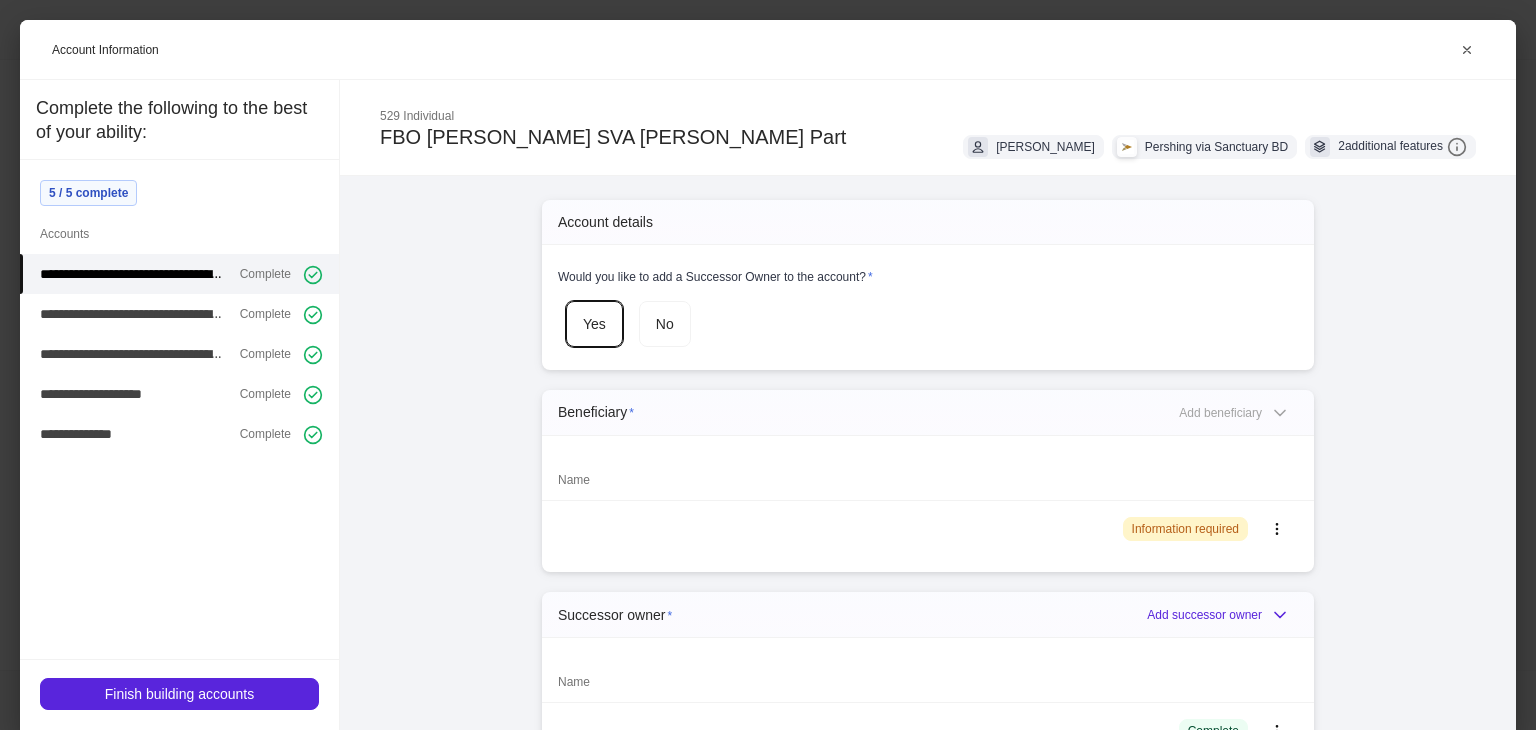 type on "**********" 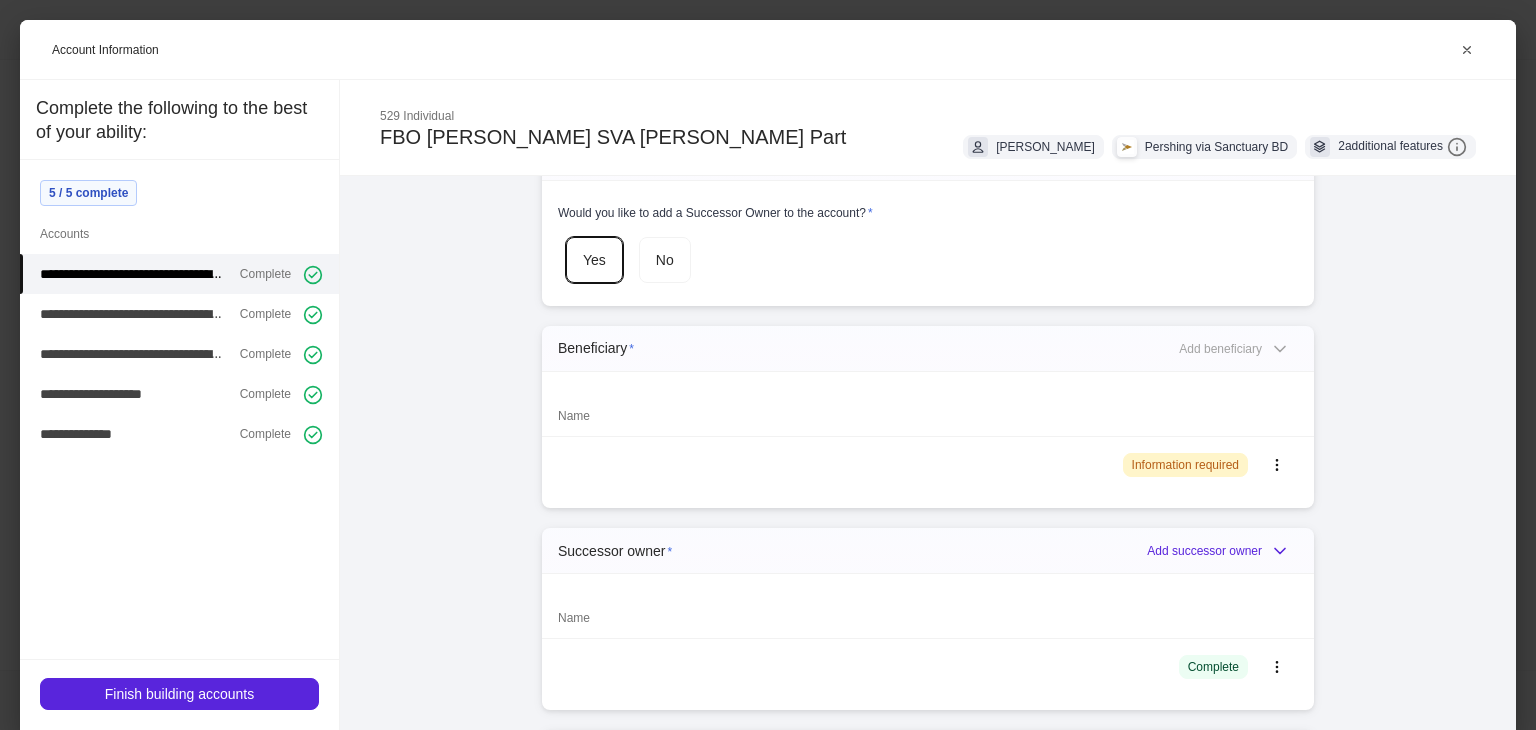scroll, scrollTop: 100, scrollLeft: 0, axis: vertical 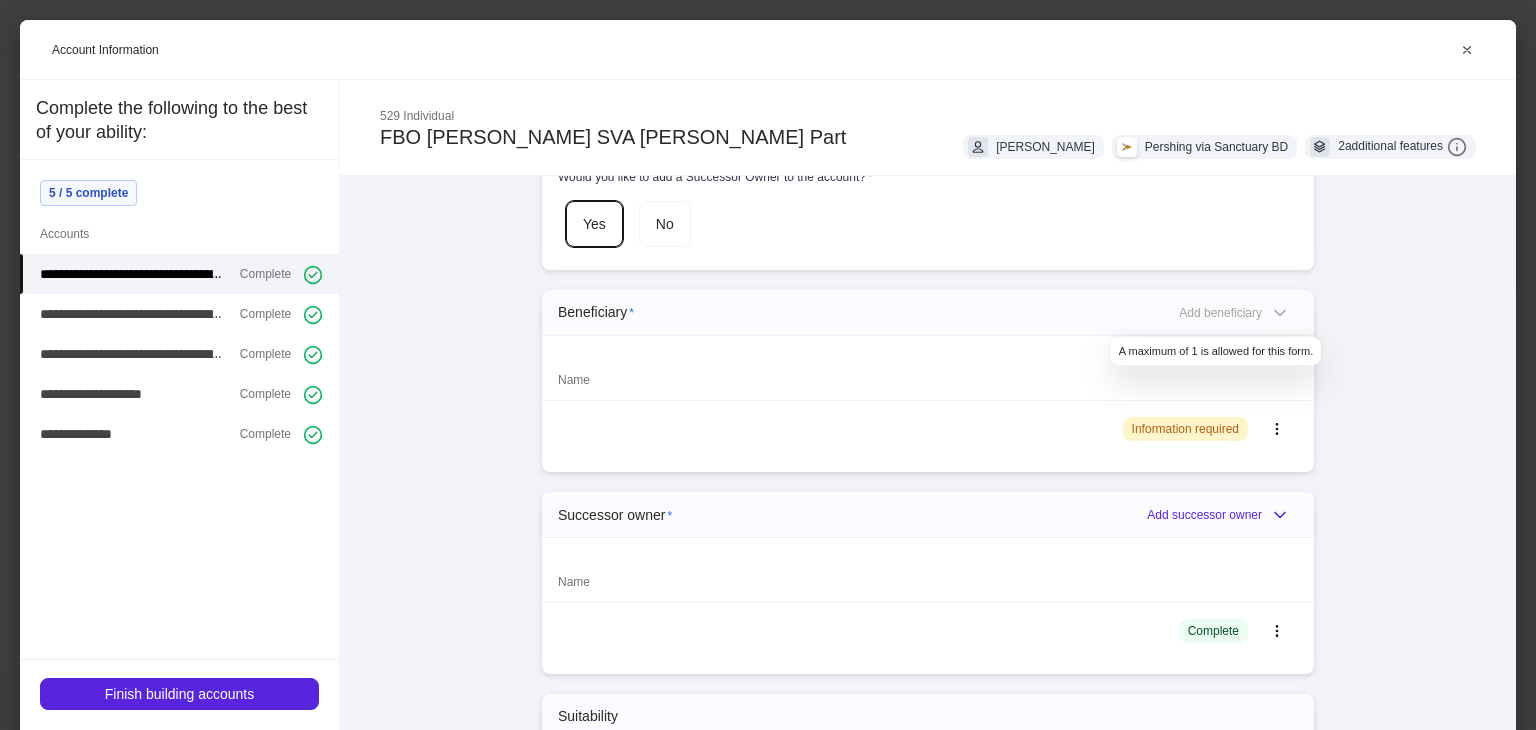 click on "Add beneficiary" at bounding box center (1234, 312) 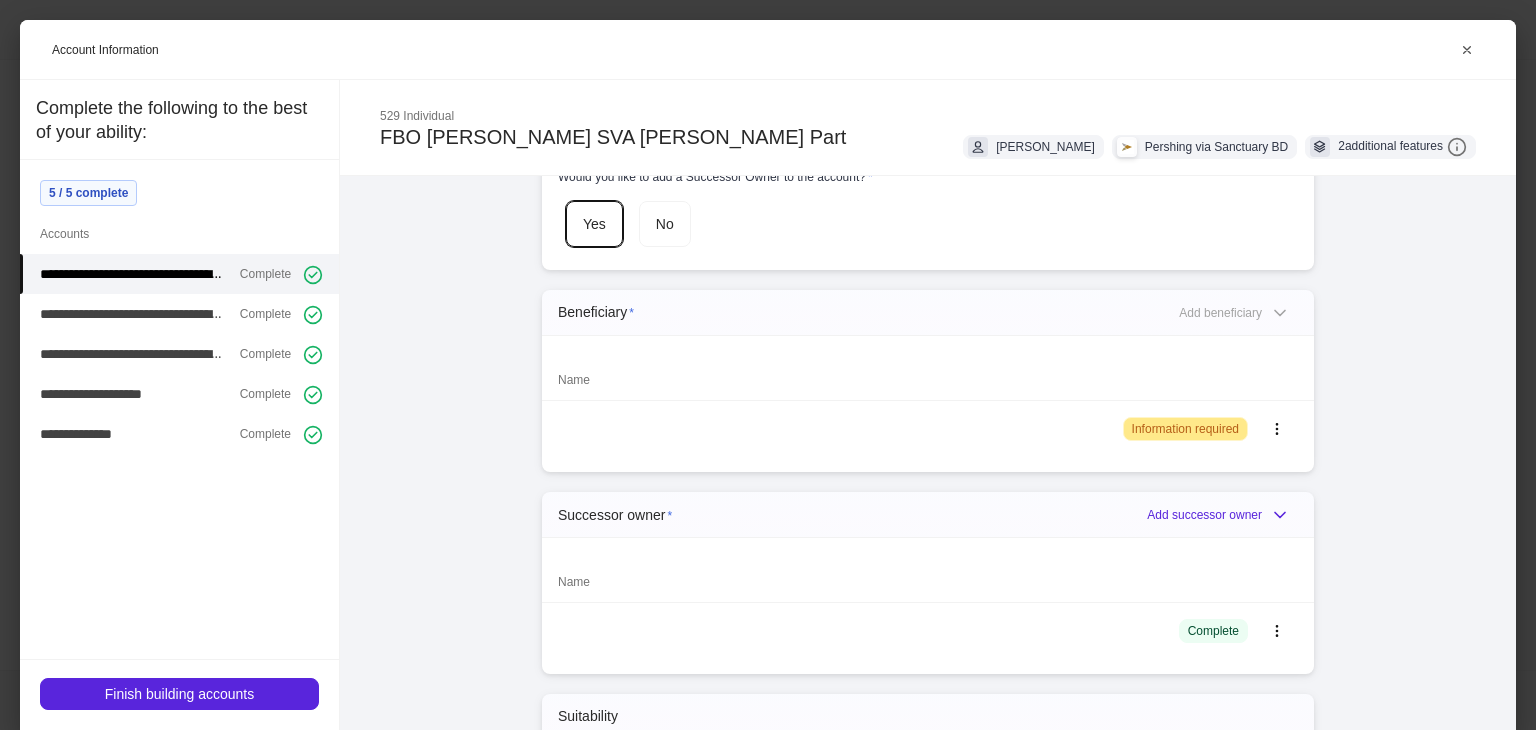 click on "Information required" at bounding box center (1185, 429) 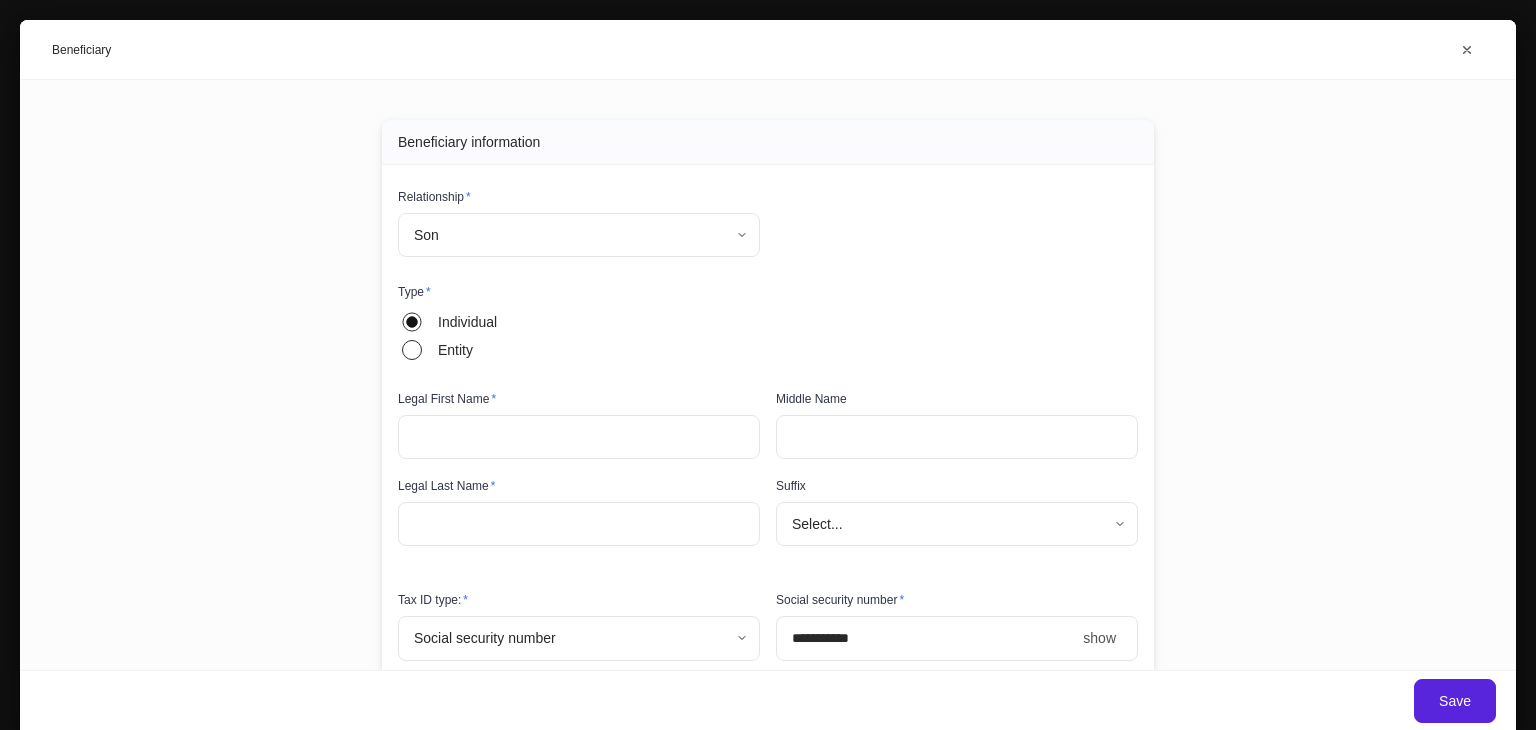 type on "**********" 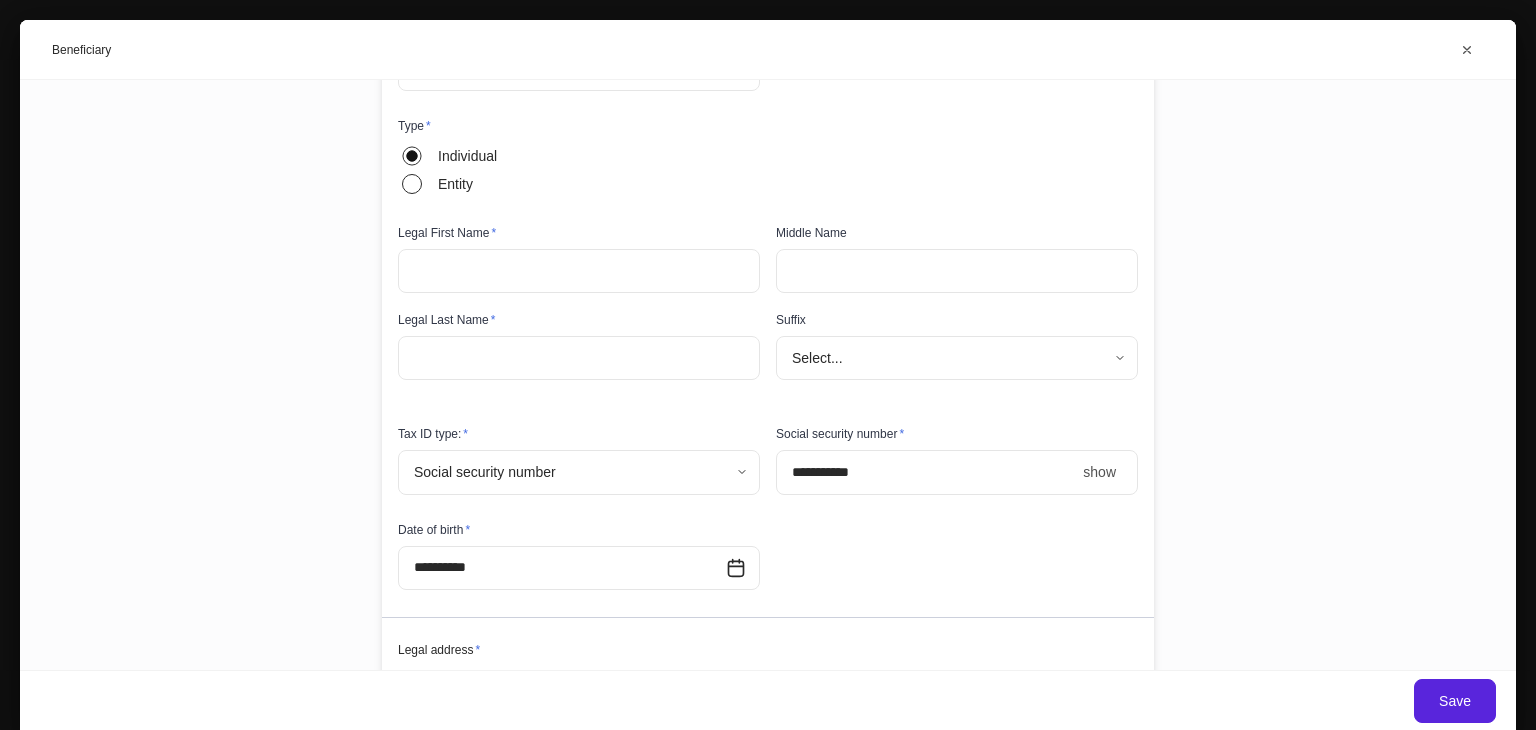 scroll, scrollTop: 200, scrollLeft: 0, axis: vertical 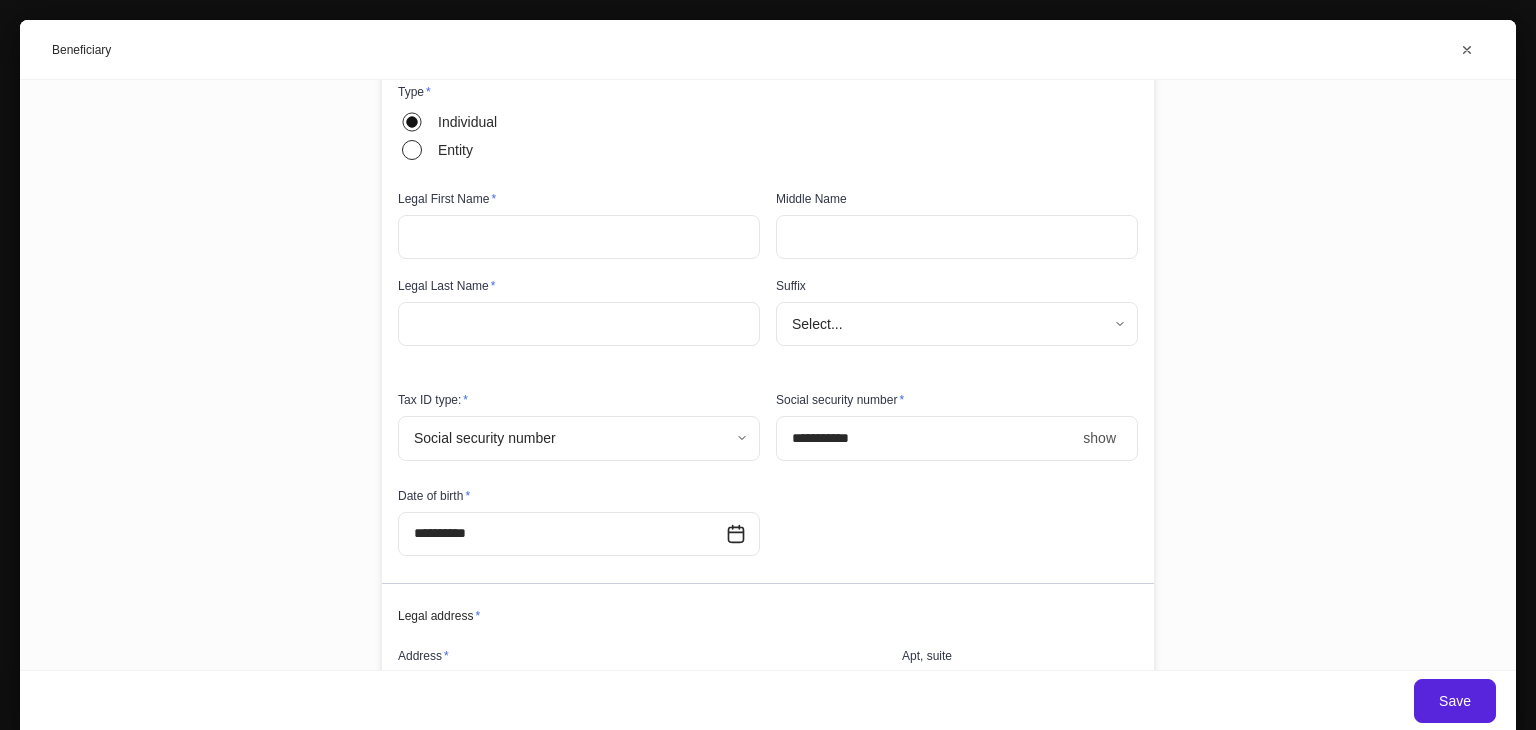click at bounding box center (579, 237) 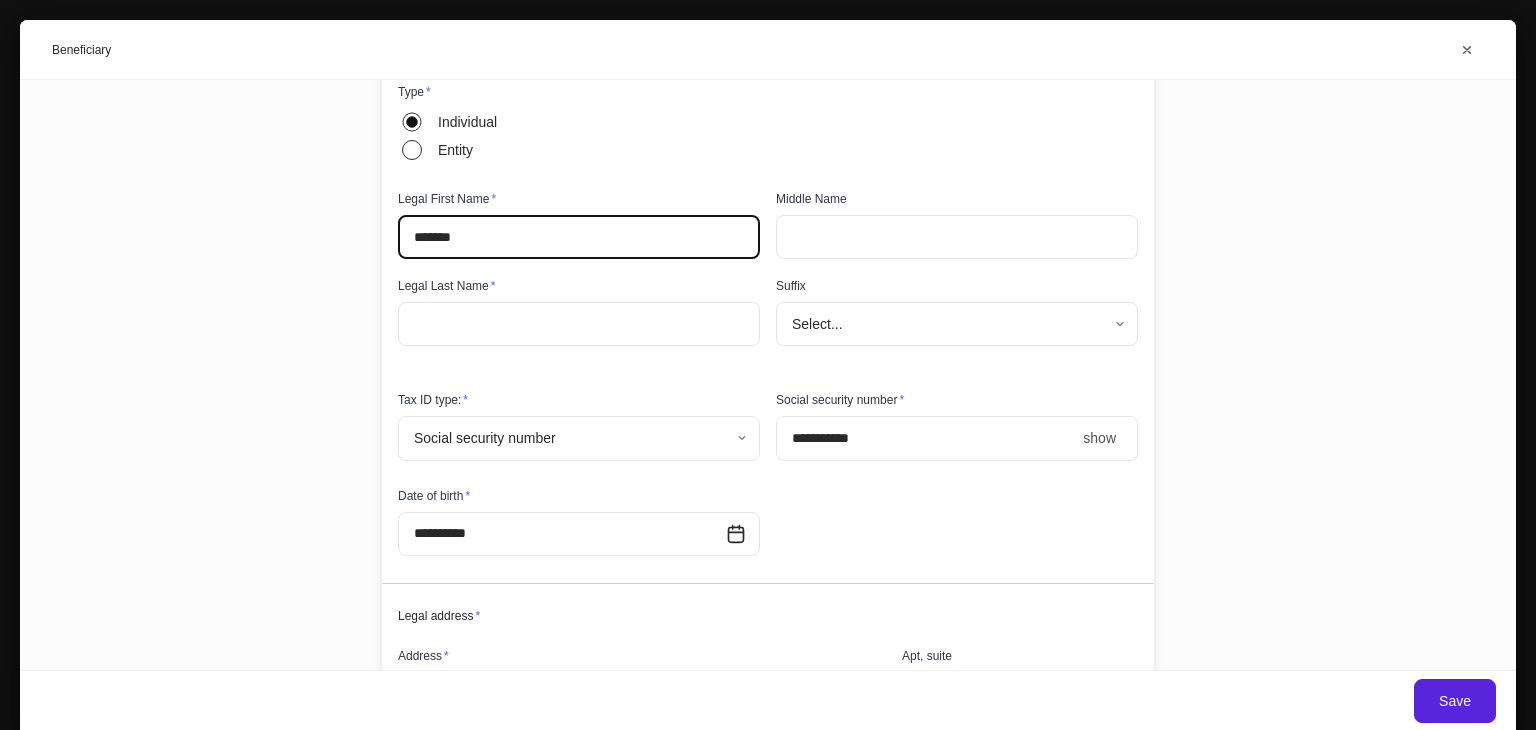 type on "*******" 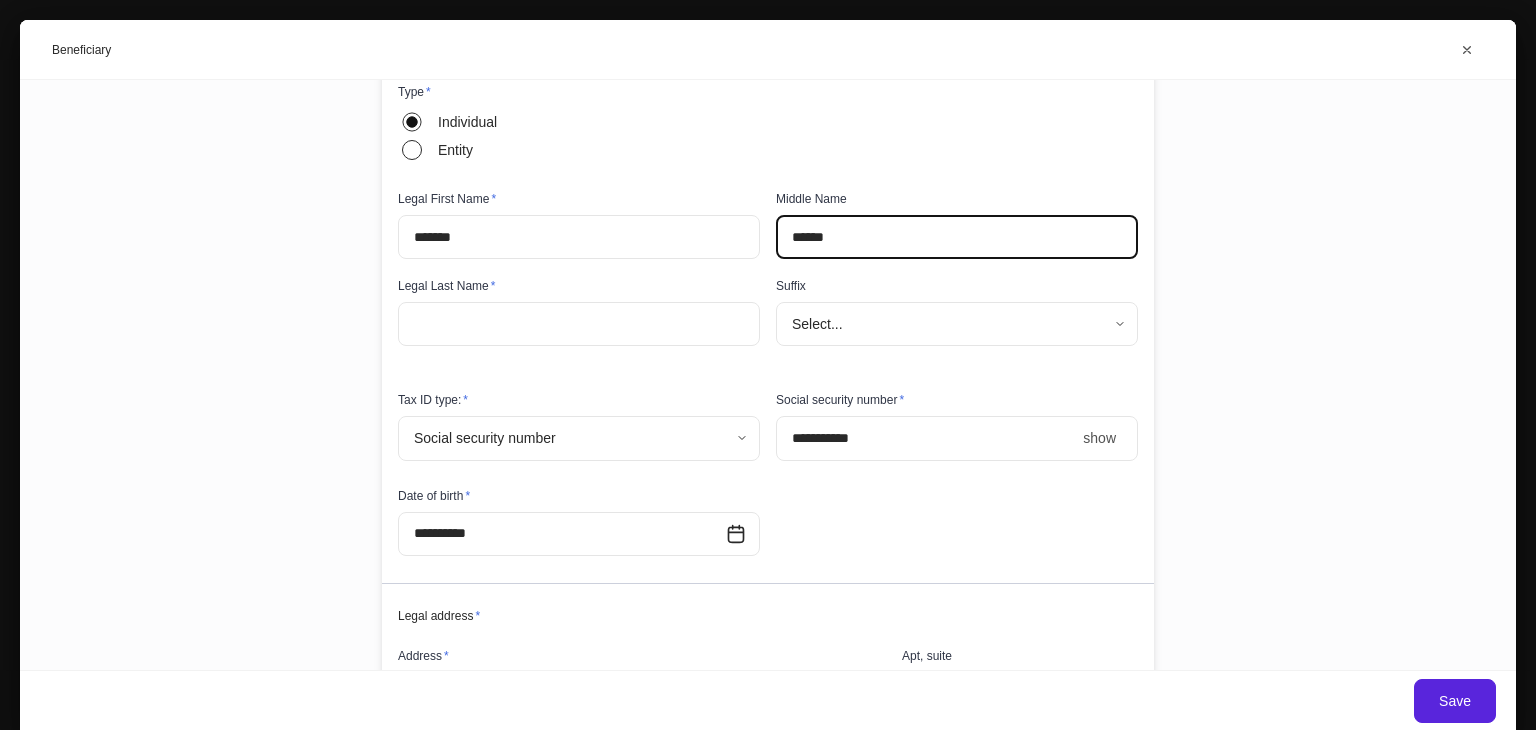 type on "******" 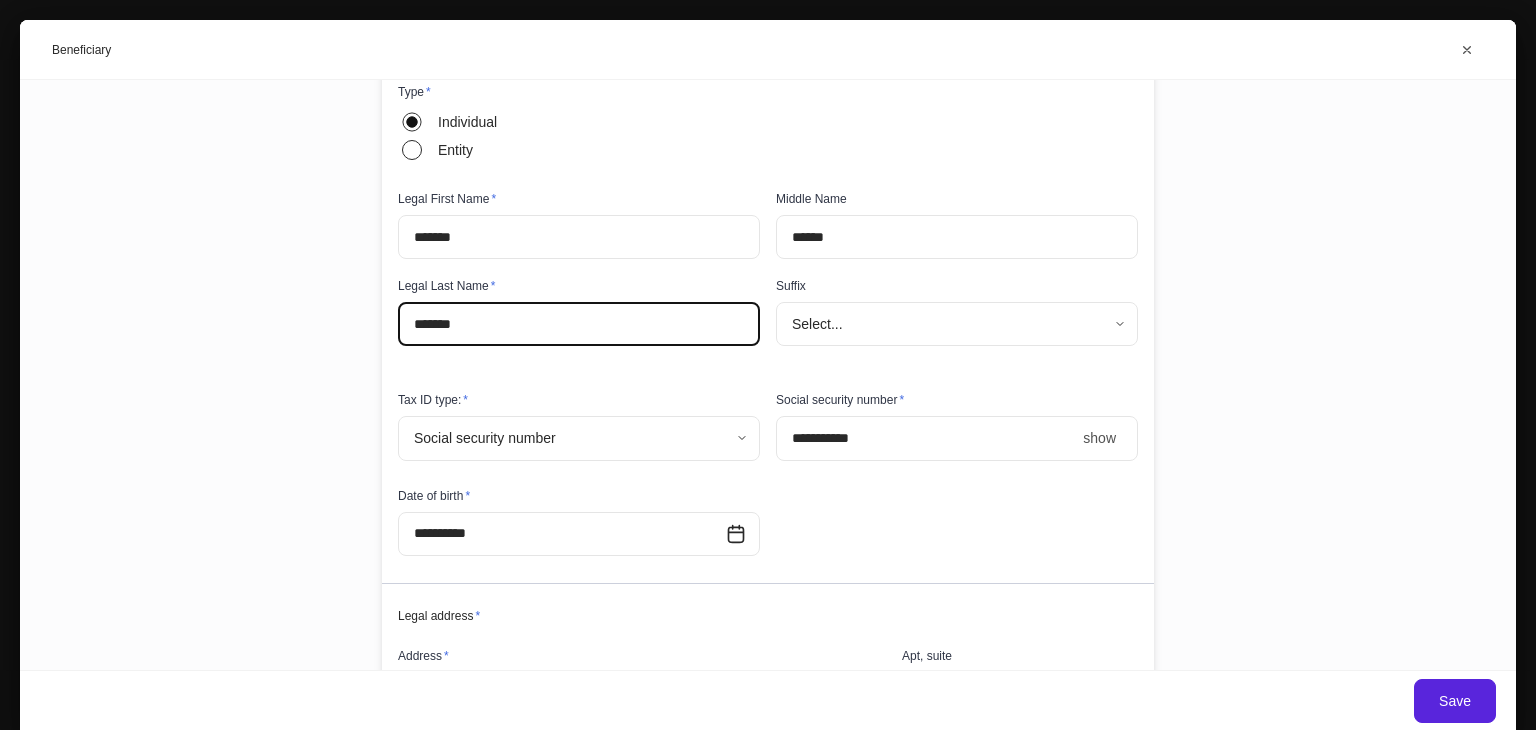 type on "*******" 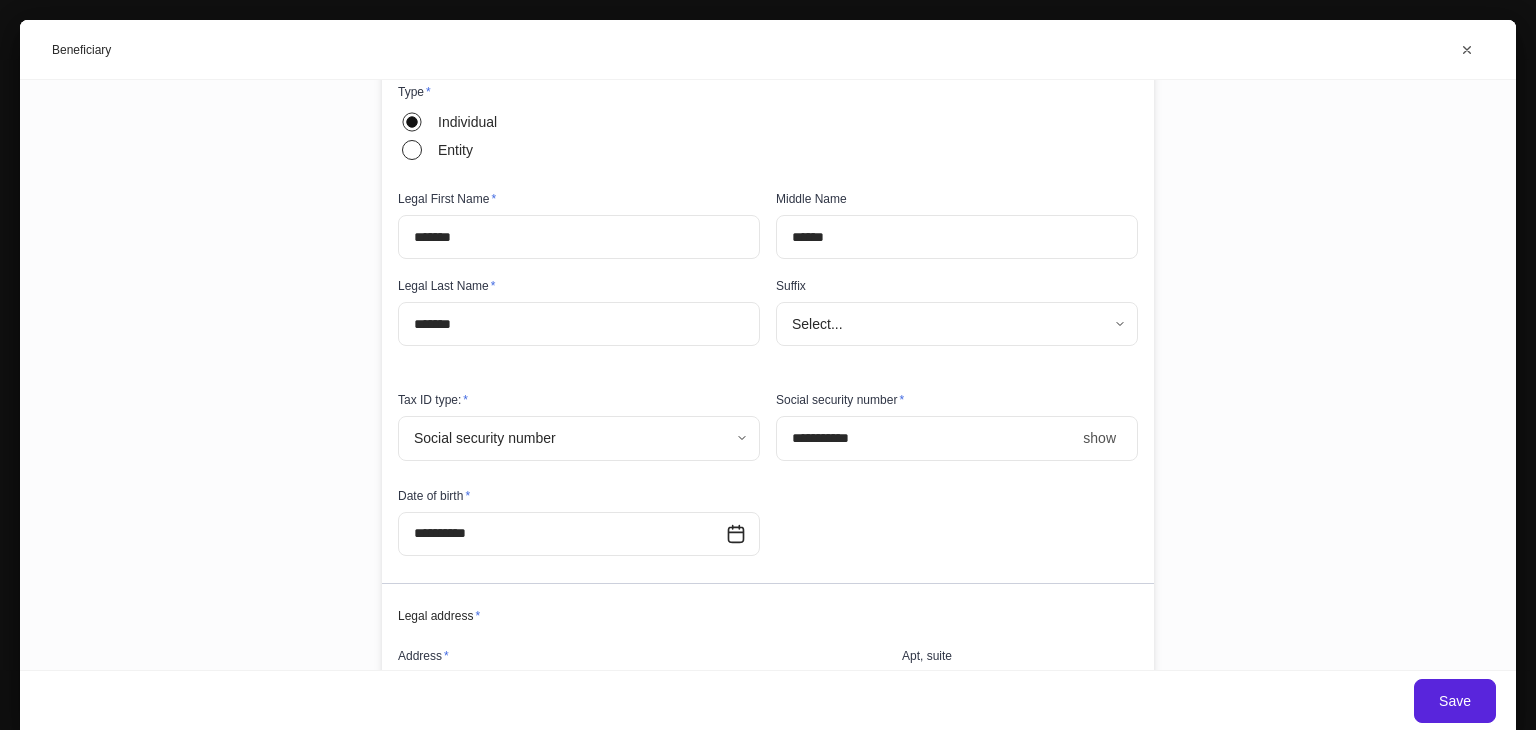 click on "**********" at bounding box center [768, 375] 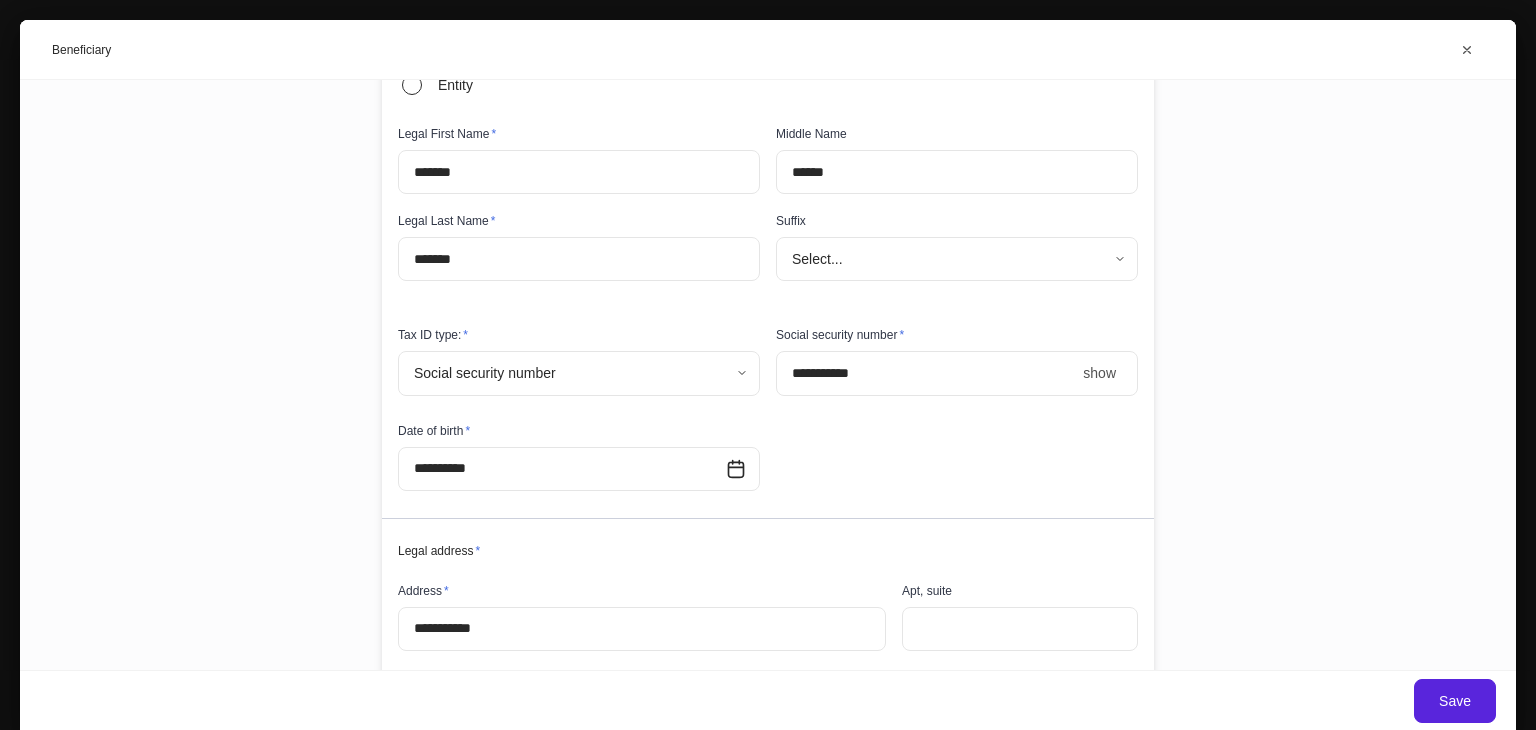scroll, scrollTop: 522, scrollLeft: 0, axis: vertical 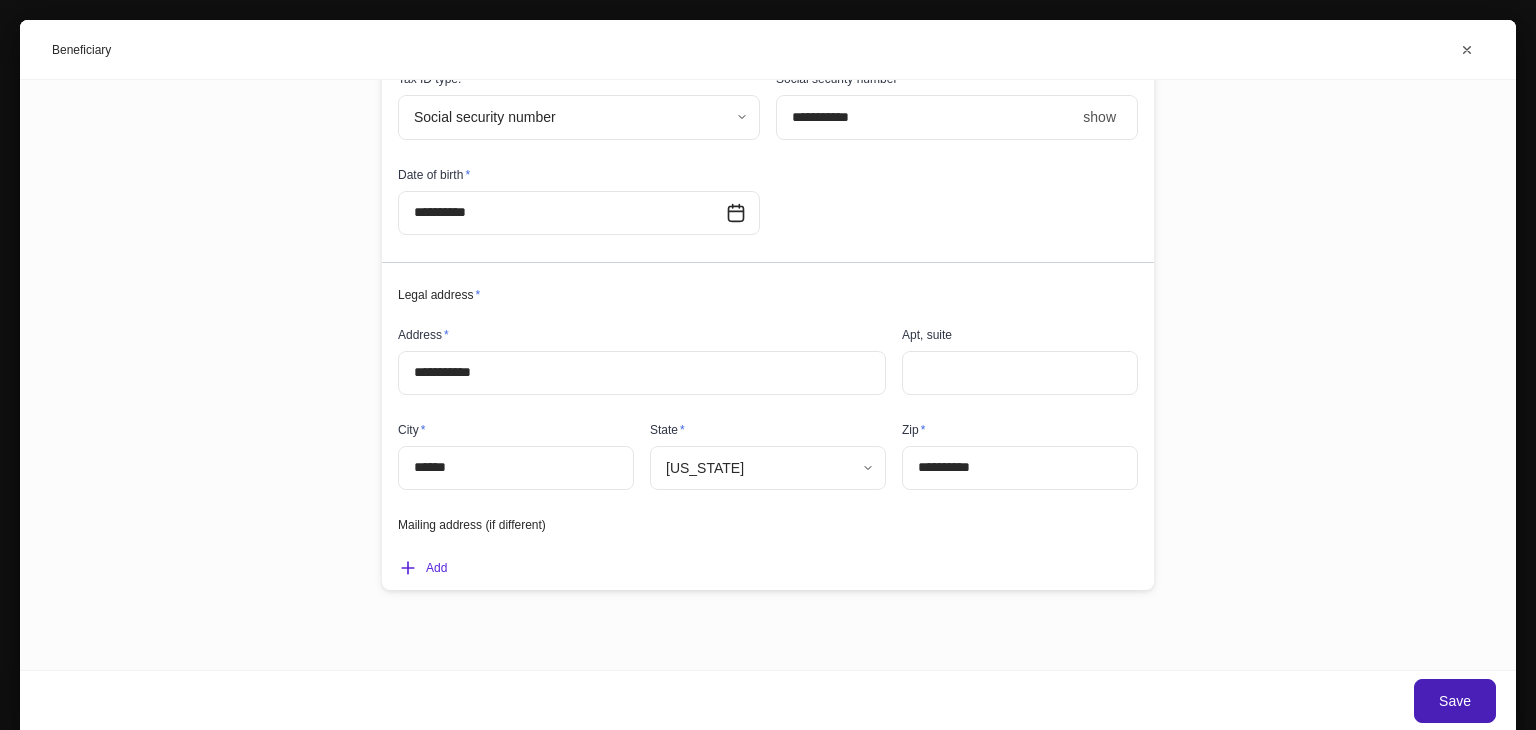 click on "Save" at bounding box center [1455, 701] 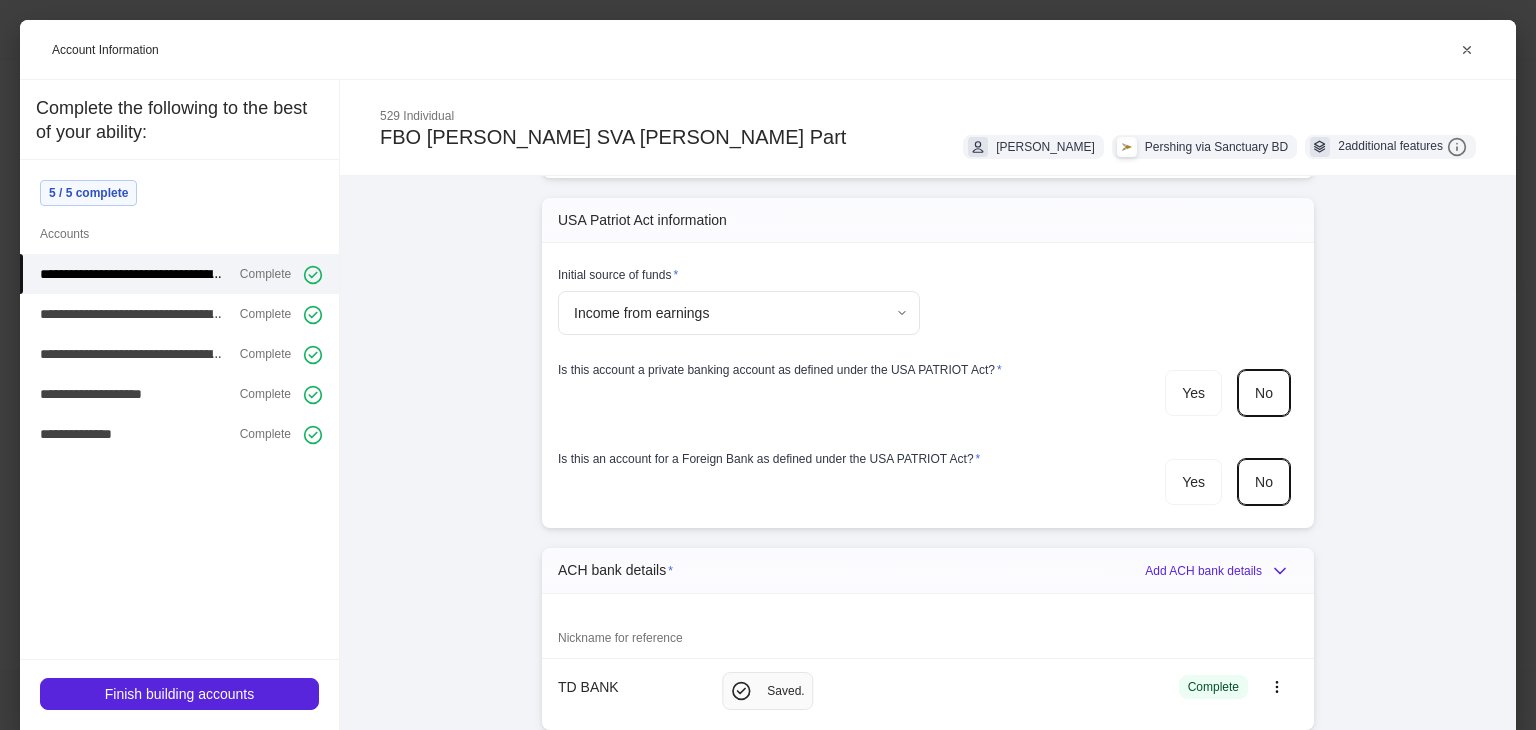 scroll, scrollTop: 980, scrollLeft: 0, axis: vertical 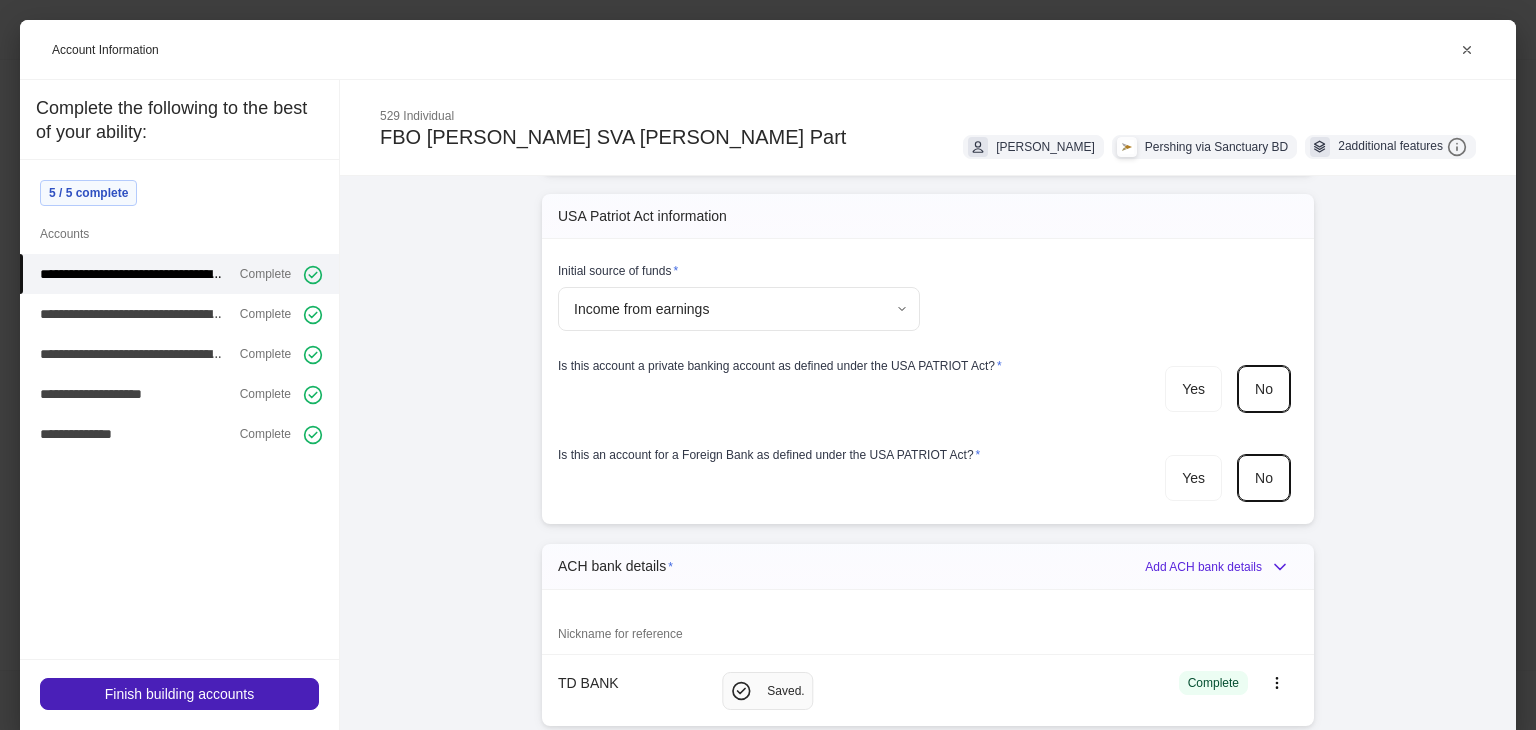 click on "Finish building accounts" at bounding box center [179, 694] 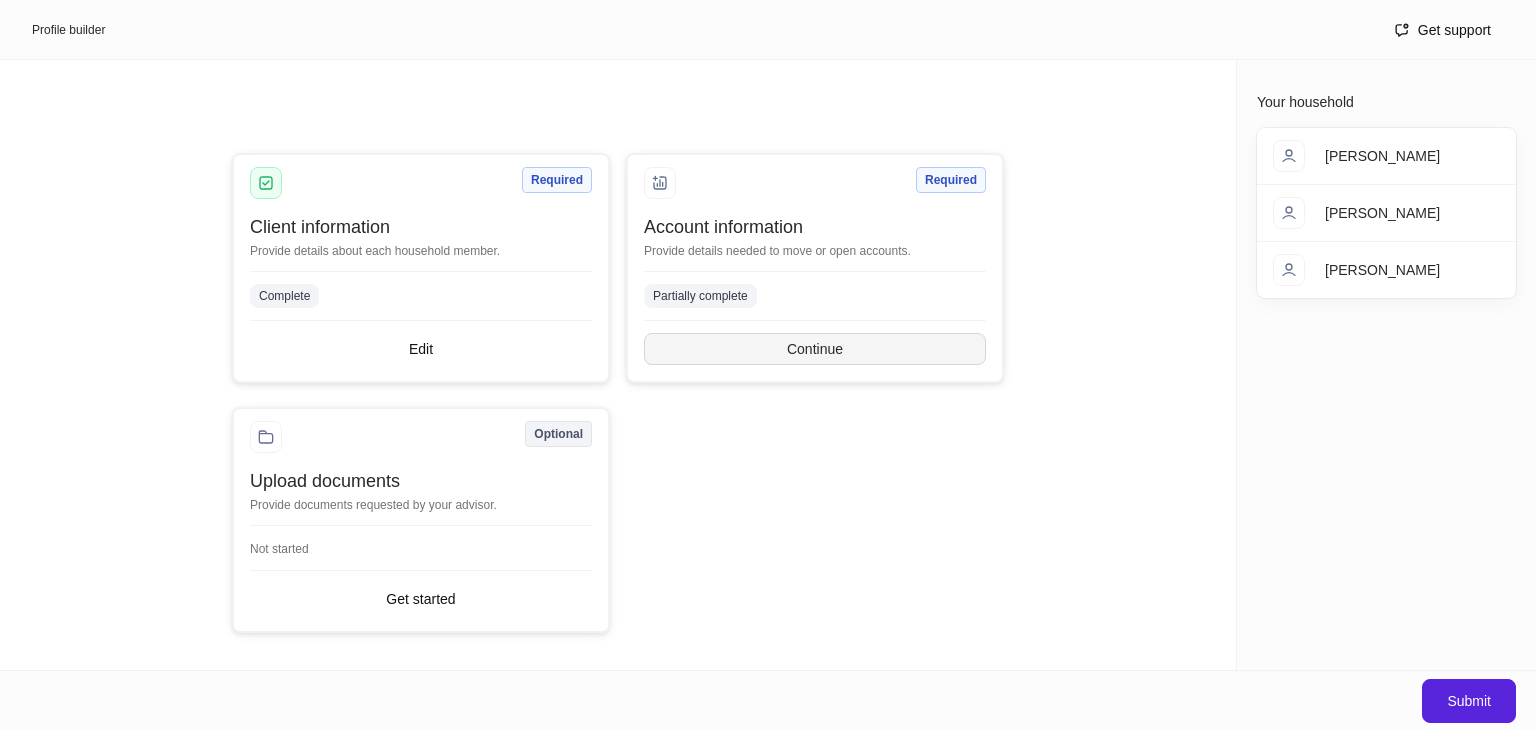 click on "Continue" at bounding box center [815, 349] 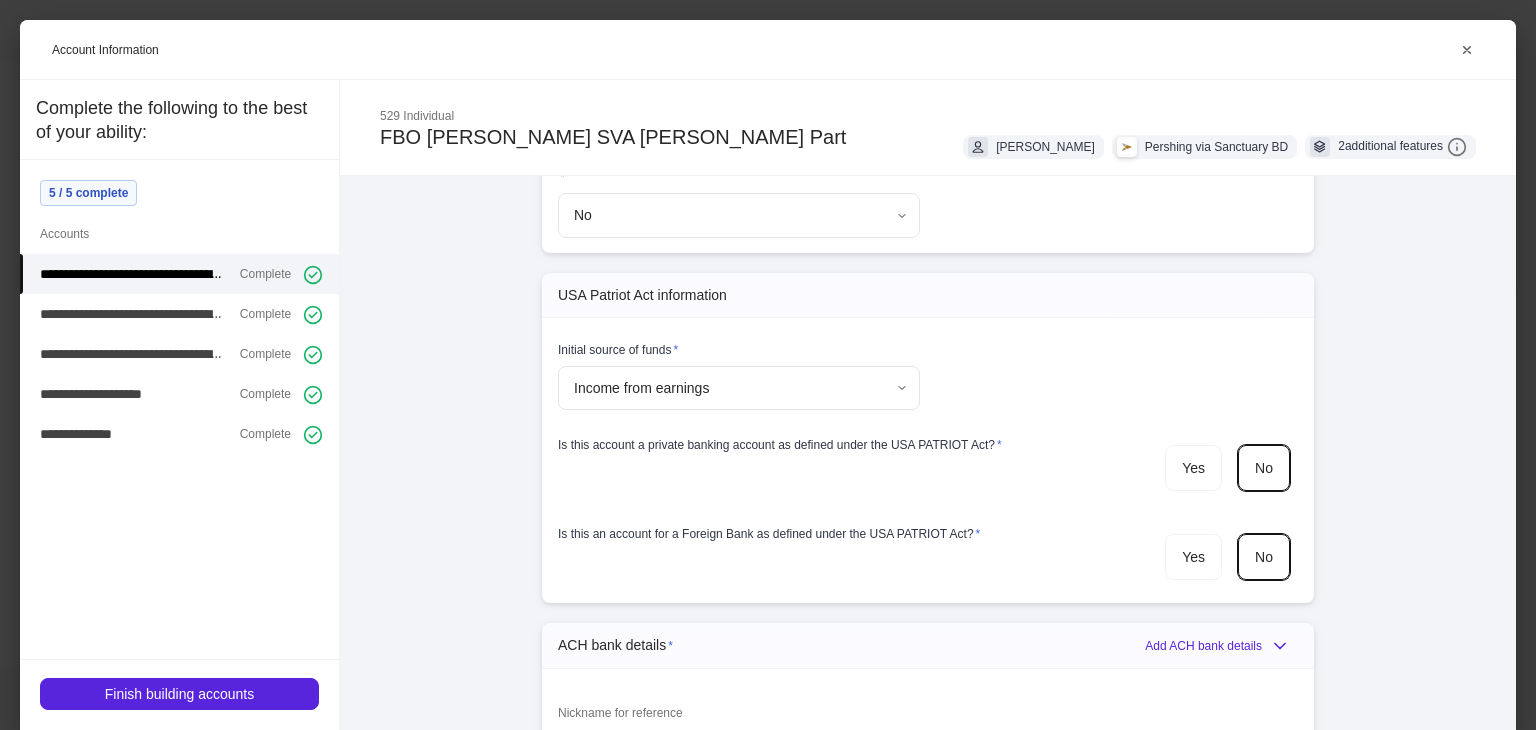 scroll, scrollTop: 980, scrollLeft: 0, axis: vertical 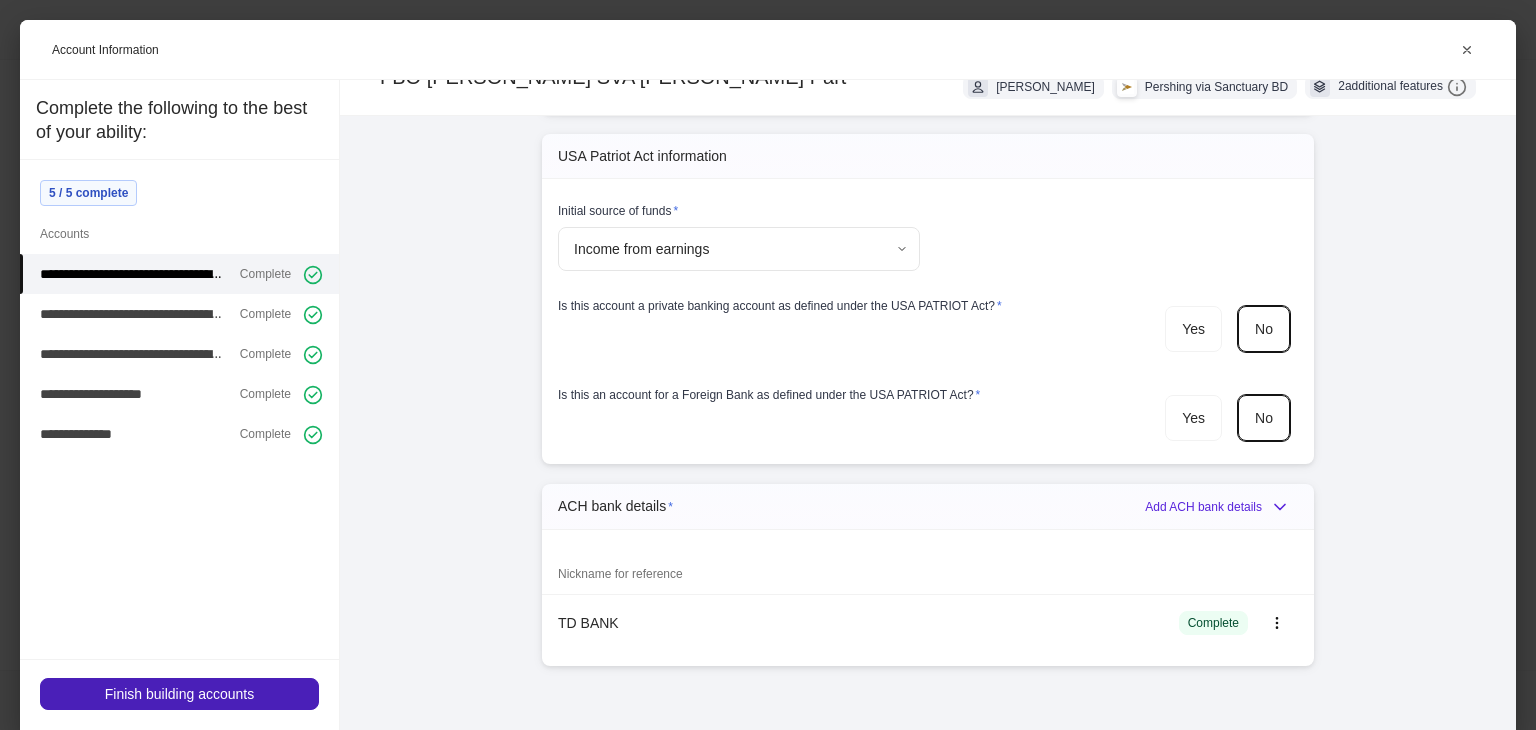 click on "Finish building accounts" at bounding box center (179, 694) 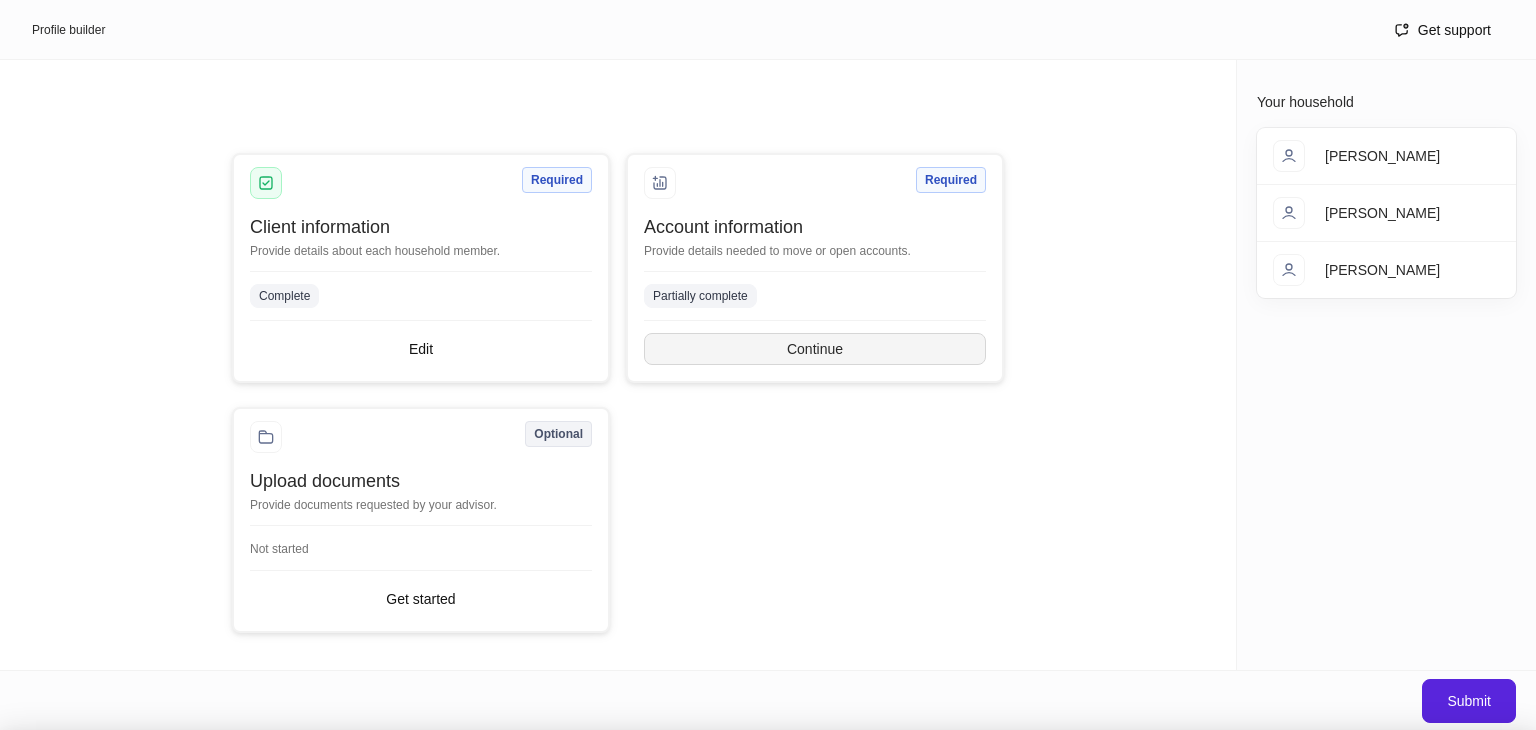 scroll, scrollTop: 960, scrollLeft: 0, axis: vertical 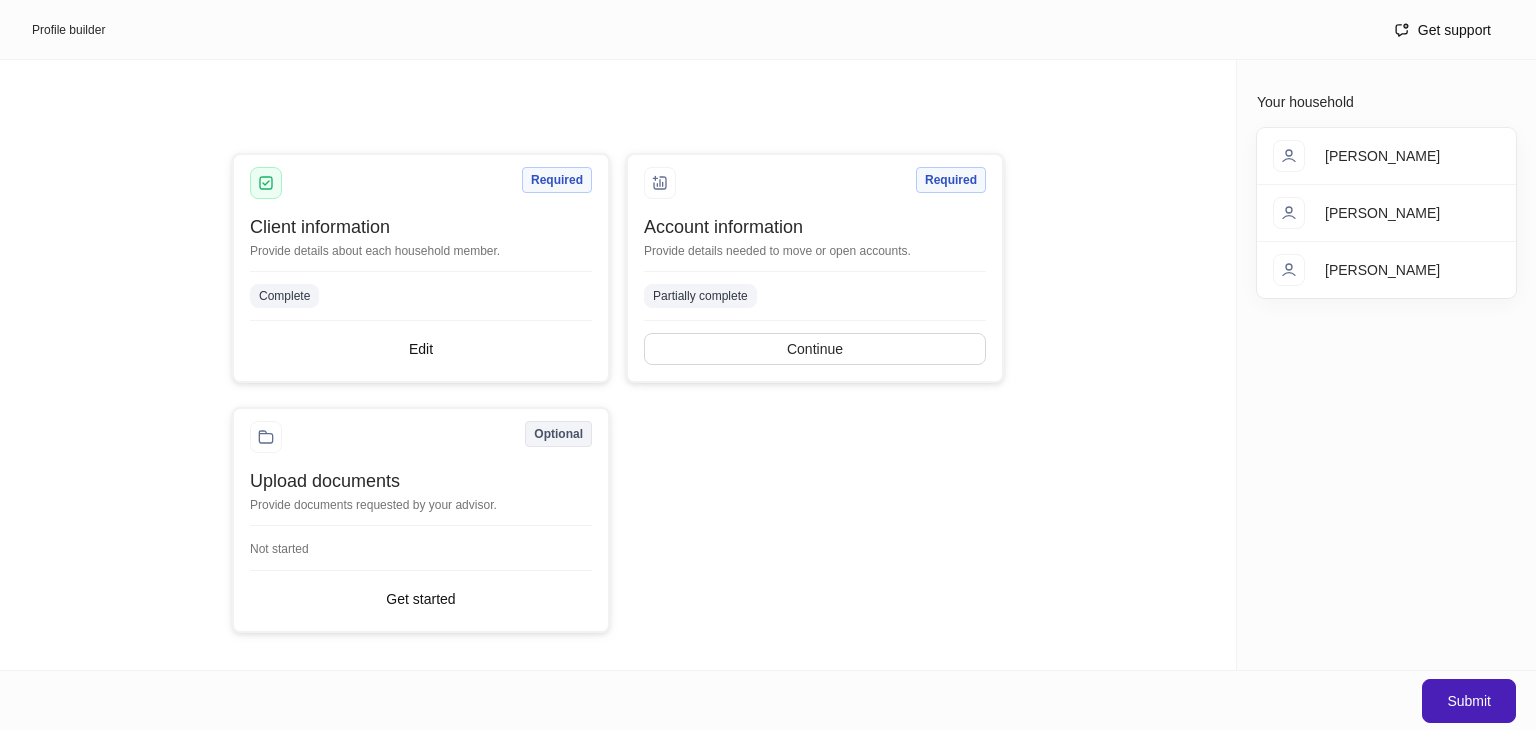 click on "Submit" at bounding box center [1469, 701] 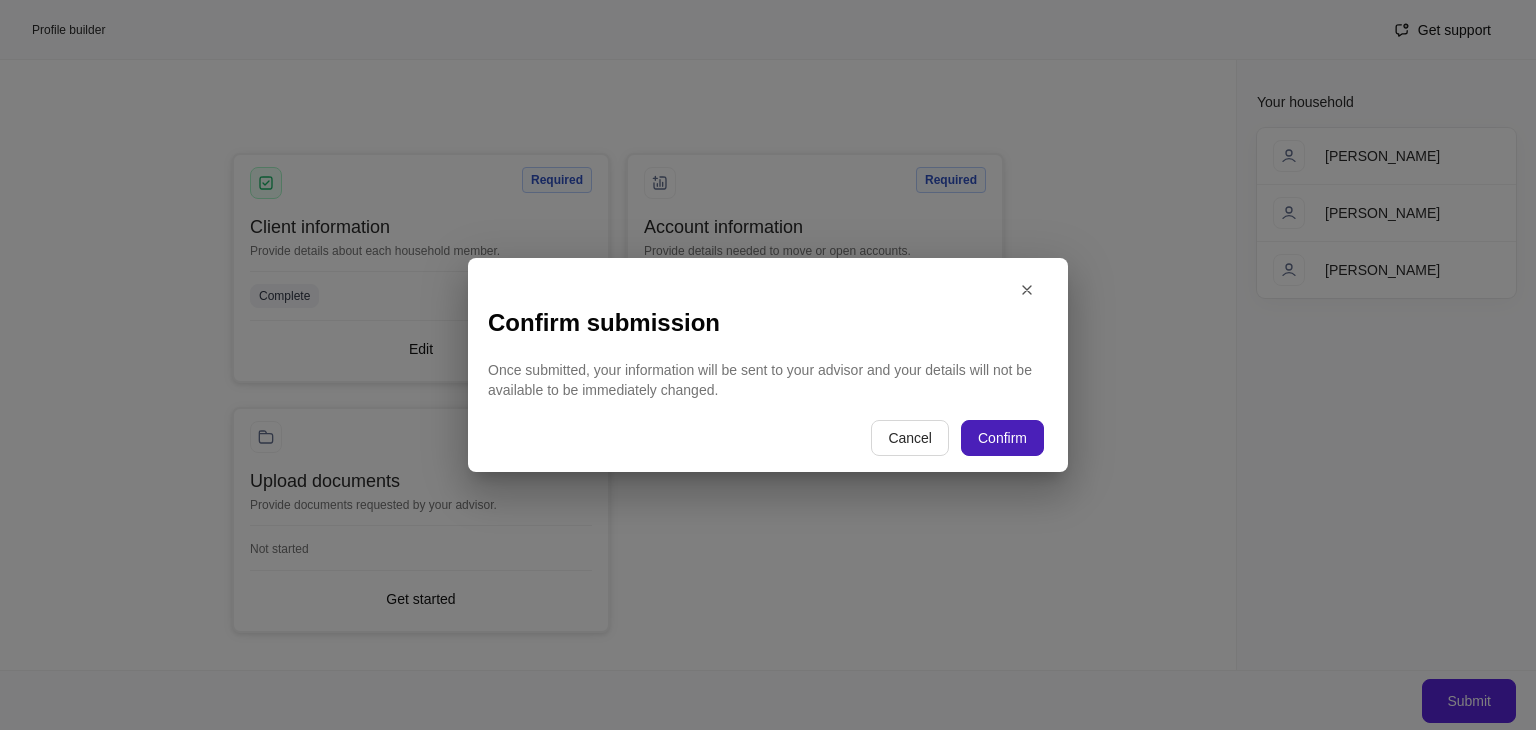 click on "Confirm" at bounding box center (1002, 438) 